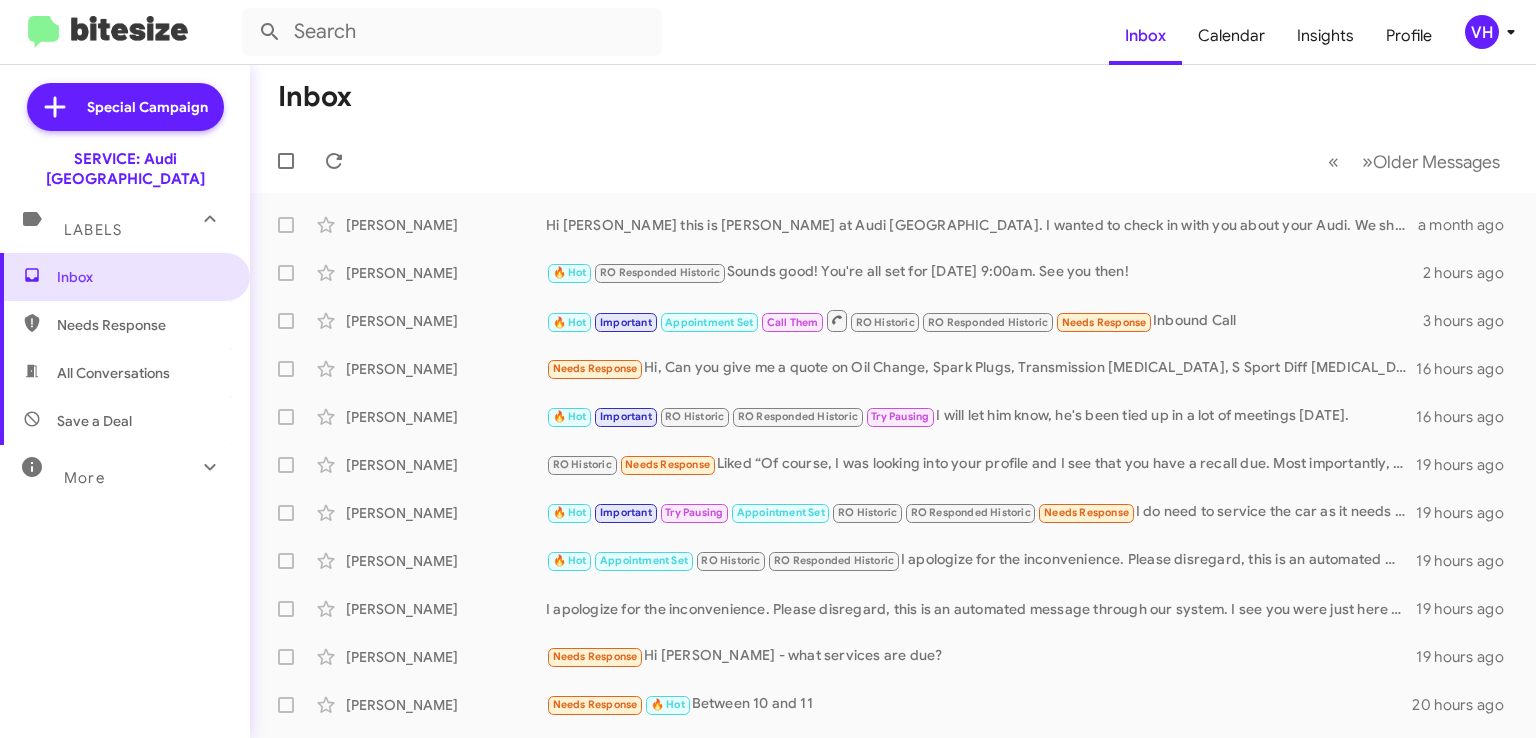 scroll, scrollTop: 0, scrollLeft: 0, axis: both 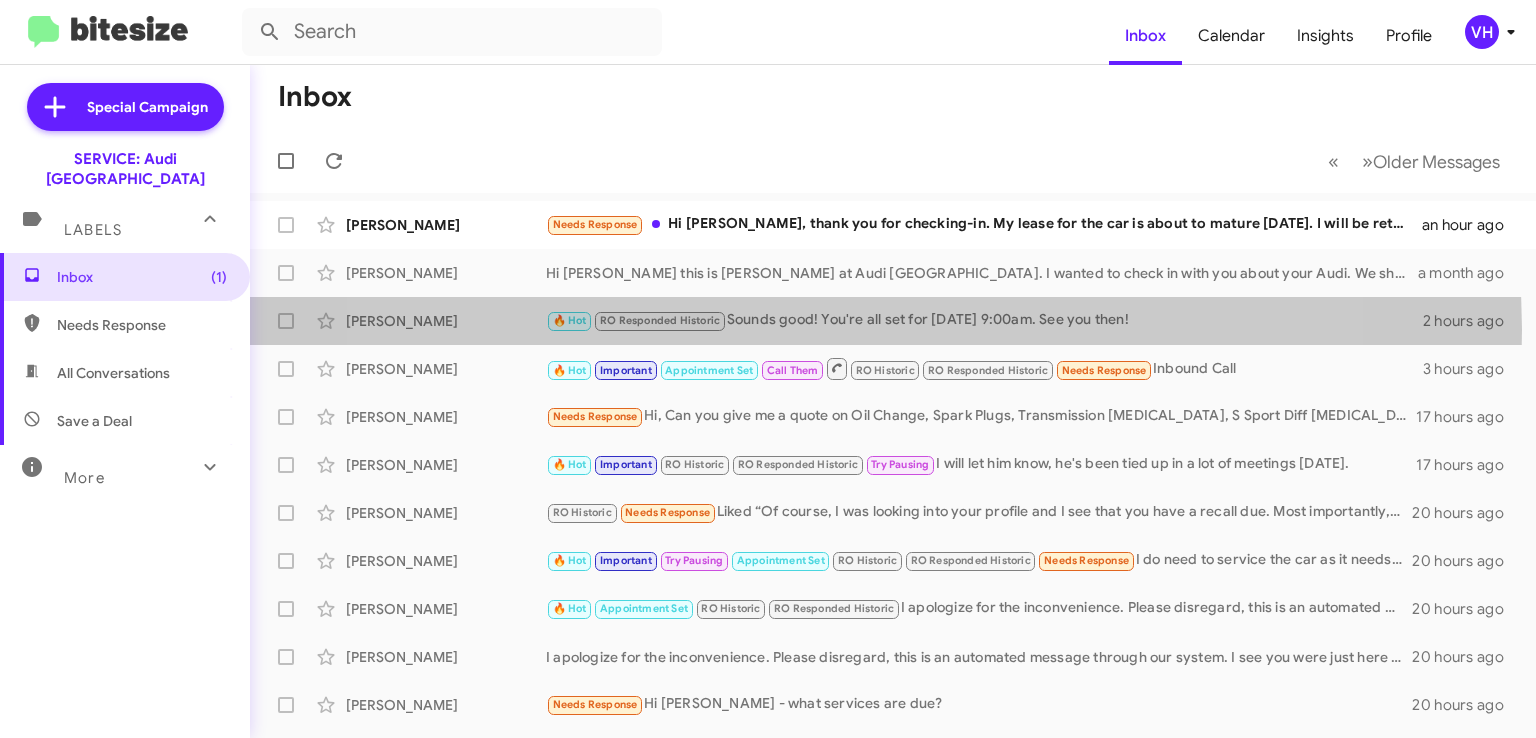 click on "🔥 Hot   RO Responded Historic   Sounds good! You're all set for Monday 7/14 at 9:00am. See you then!" 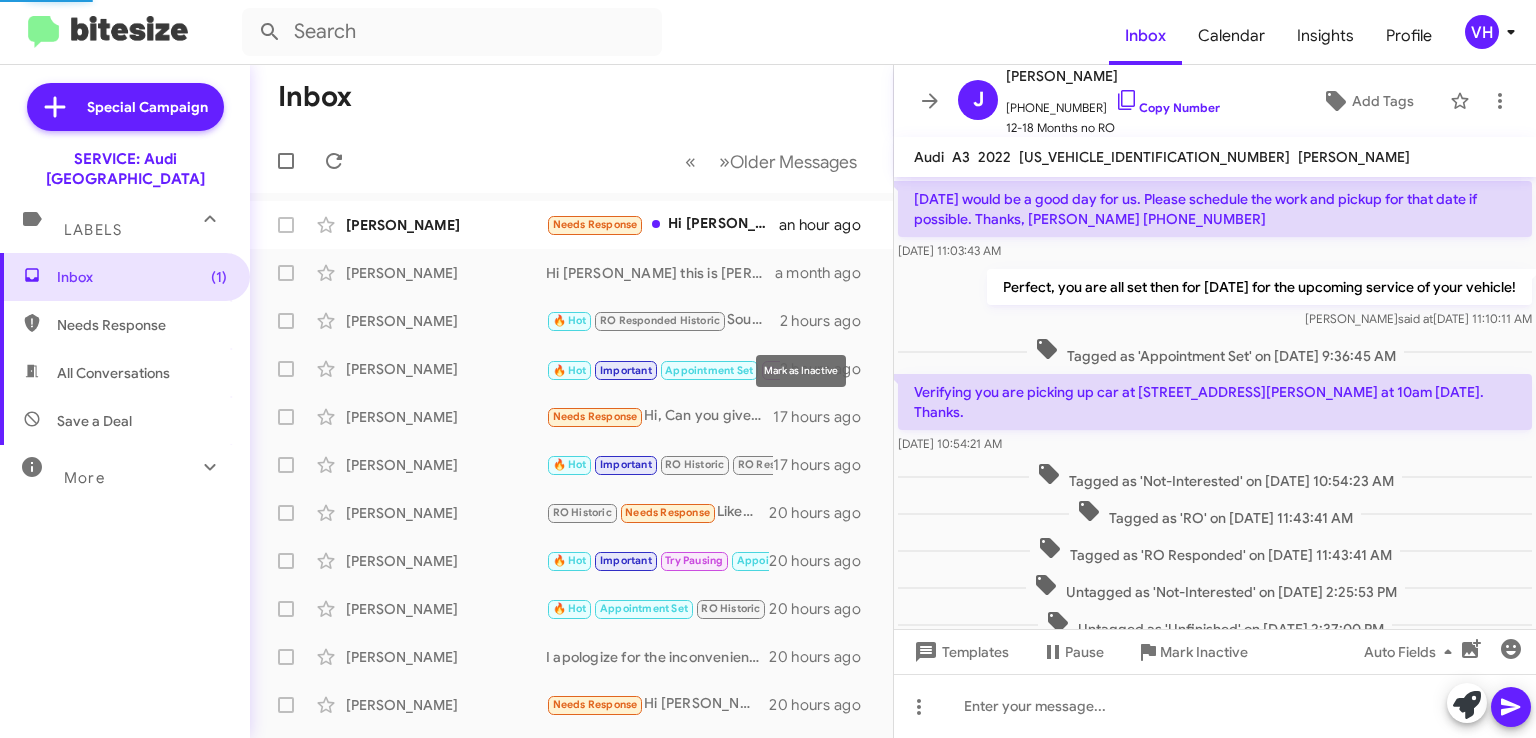 scroll, scrollTop: 784, scrollLeft: 0, axis: vertical 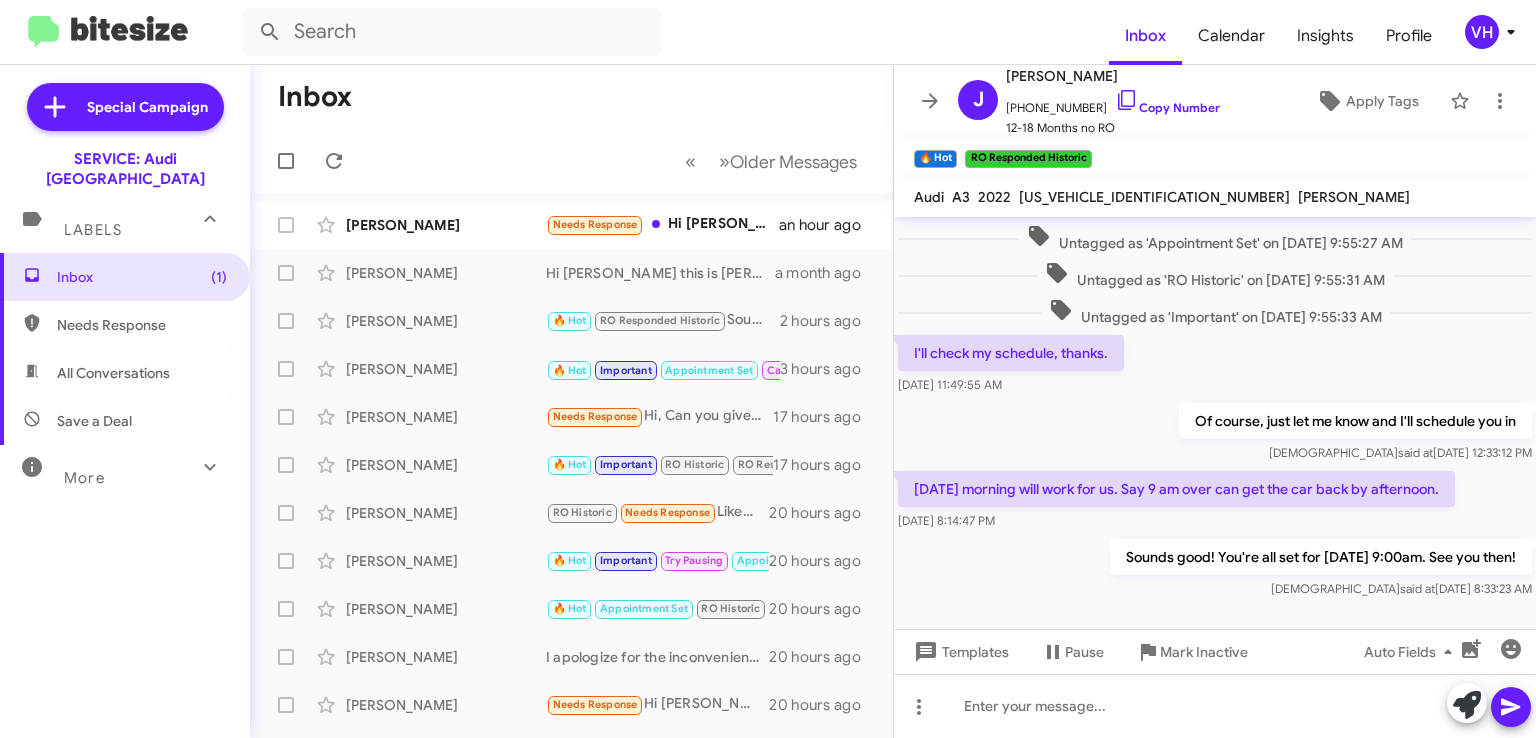 click on "Apply Tags" 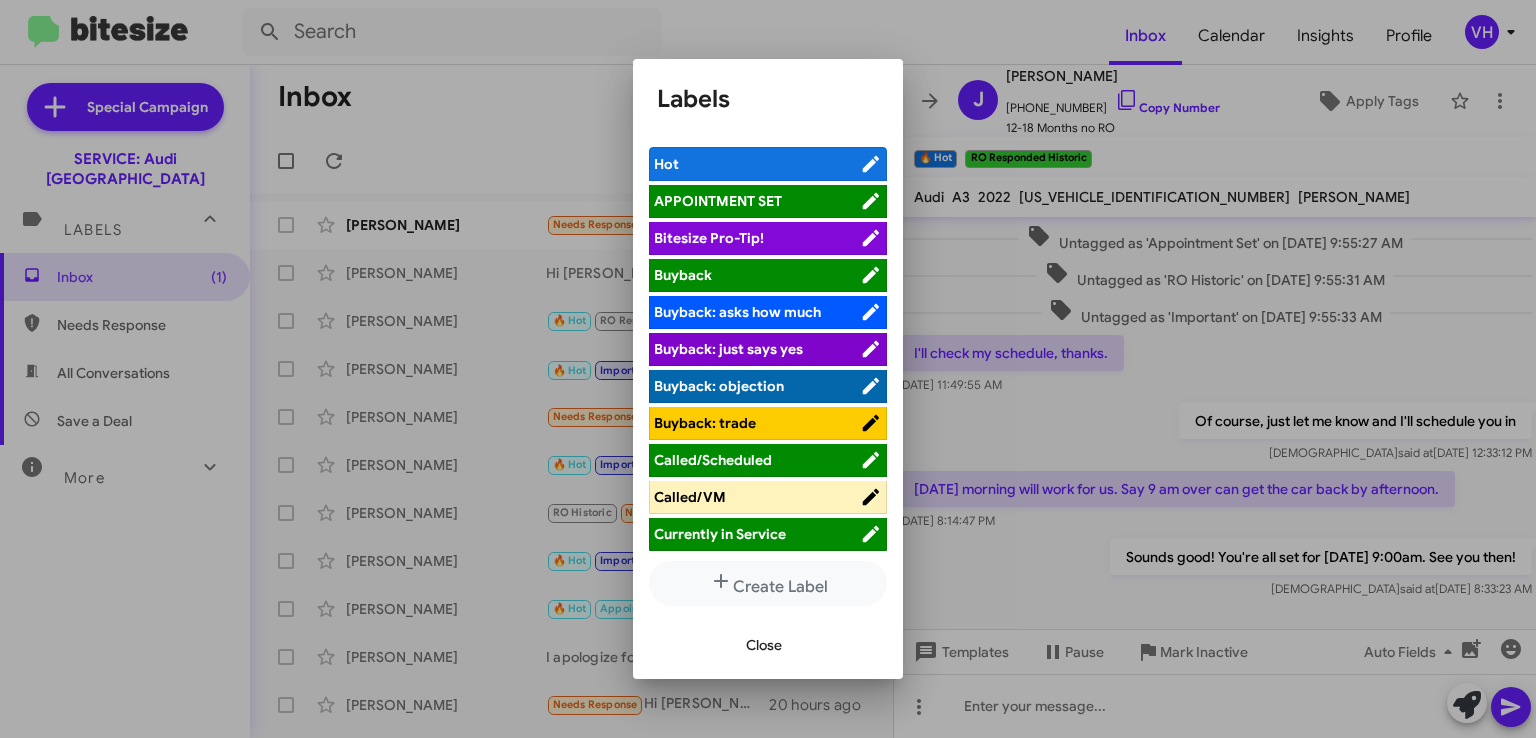 click on "APPOINTMENT SET" at bounding box center (718, 201) 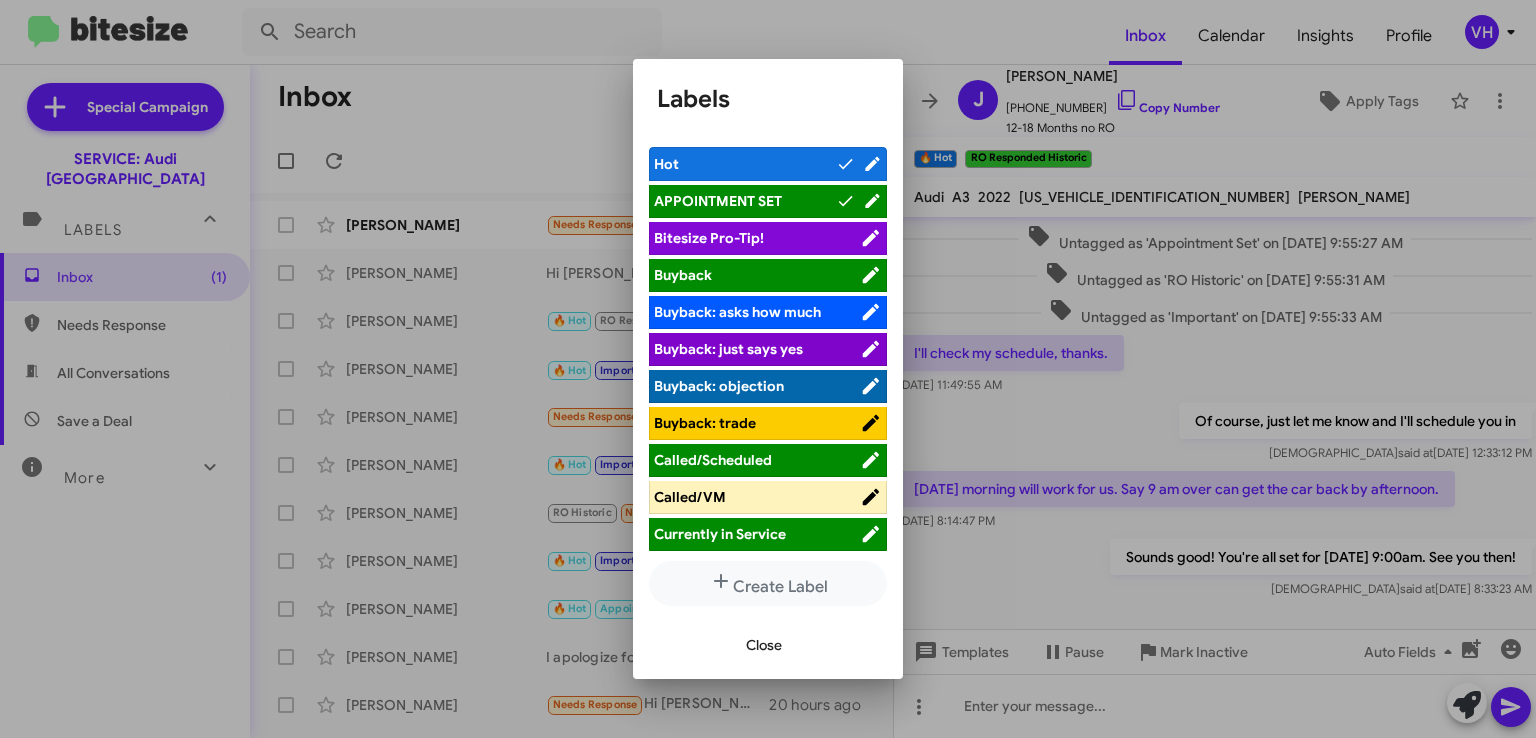click on "Close" at bounding box center [764, 645] 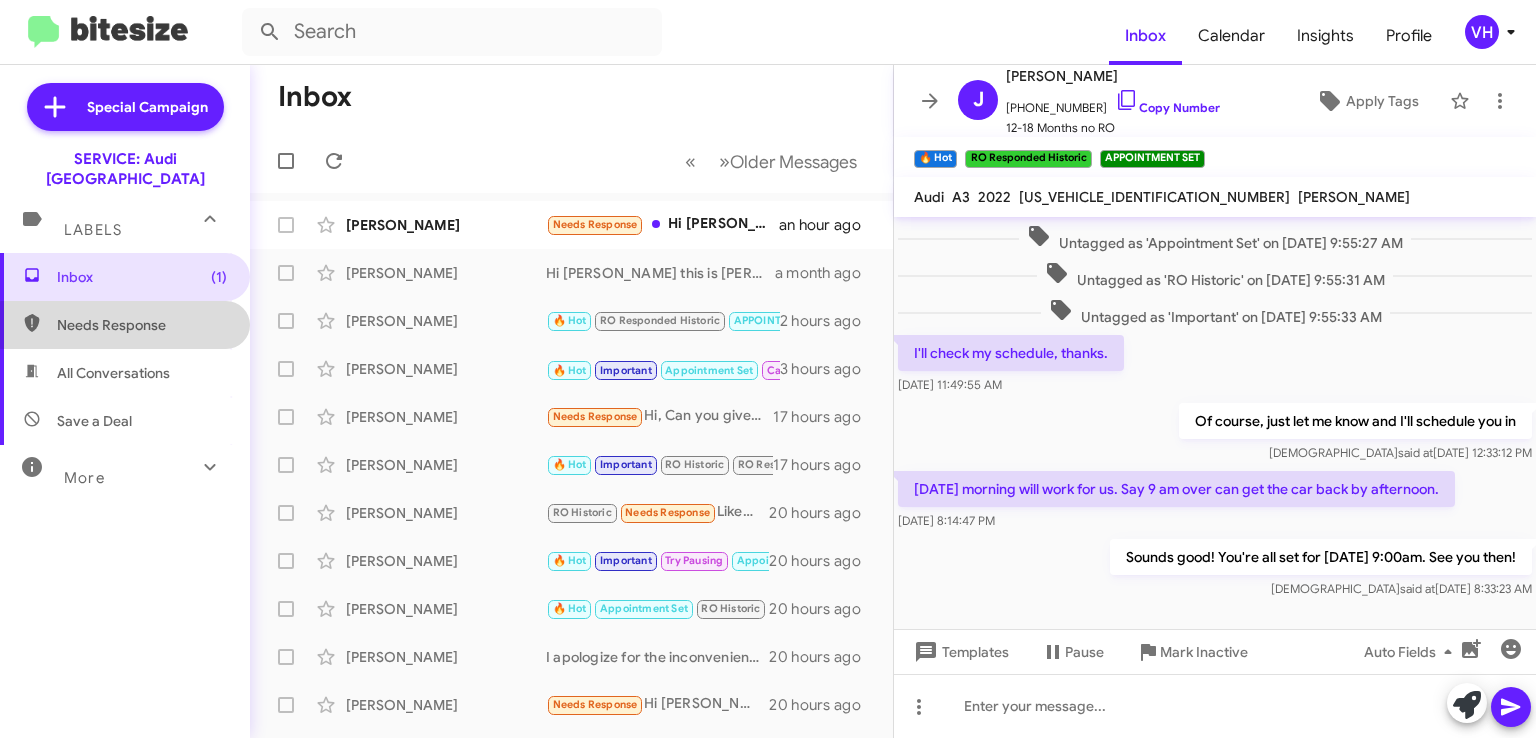 click on "Needs Response" at bounding box center [142, 325] 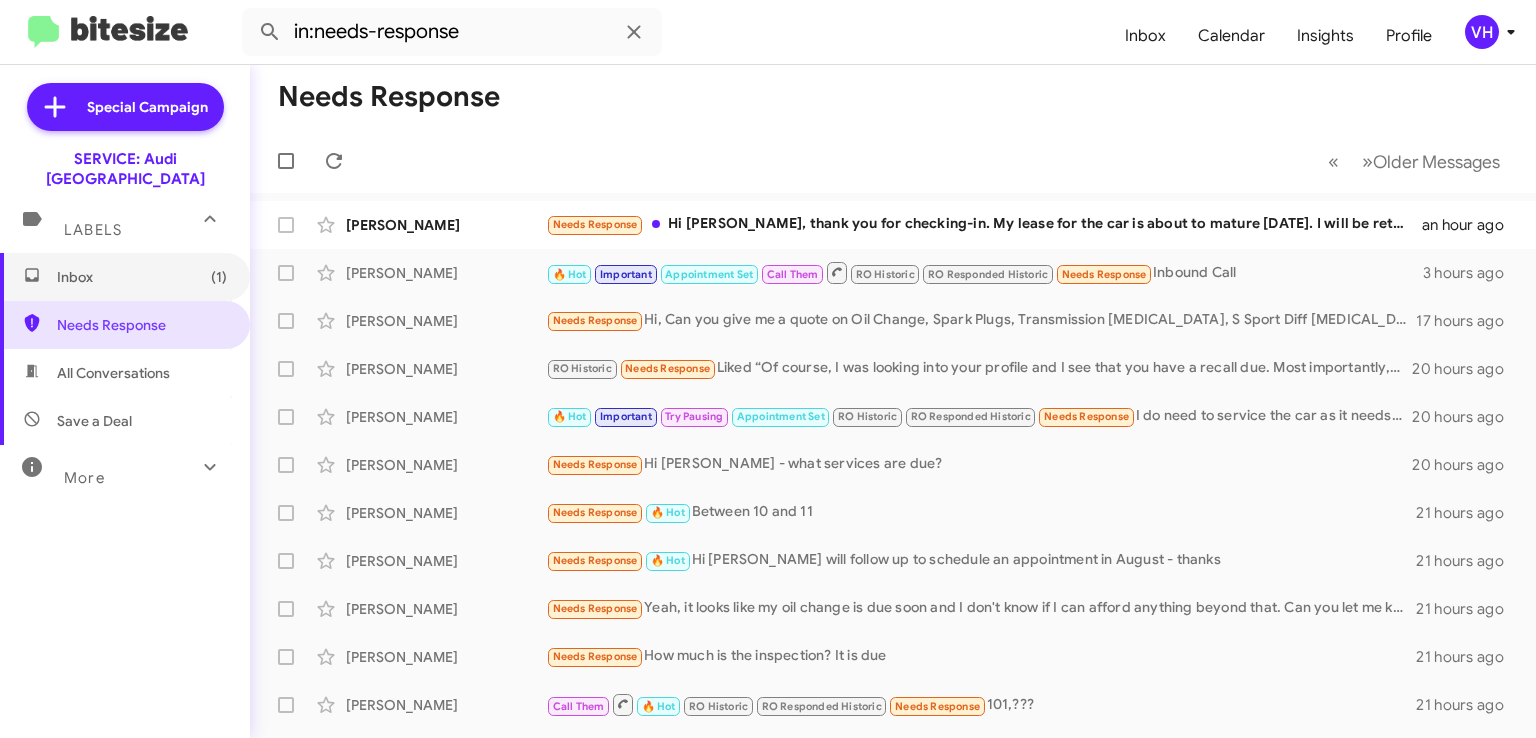 click on "Inbox  (1)" at bounding box center (125, 277) 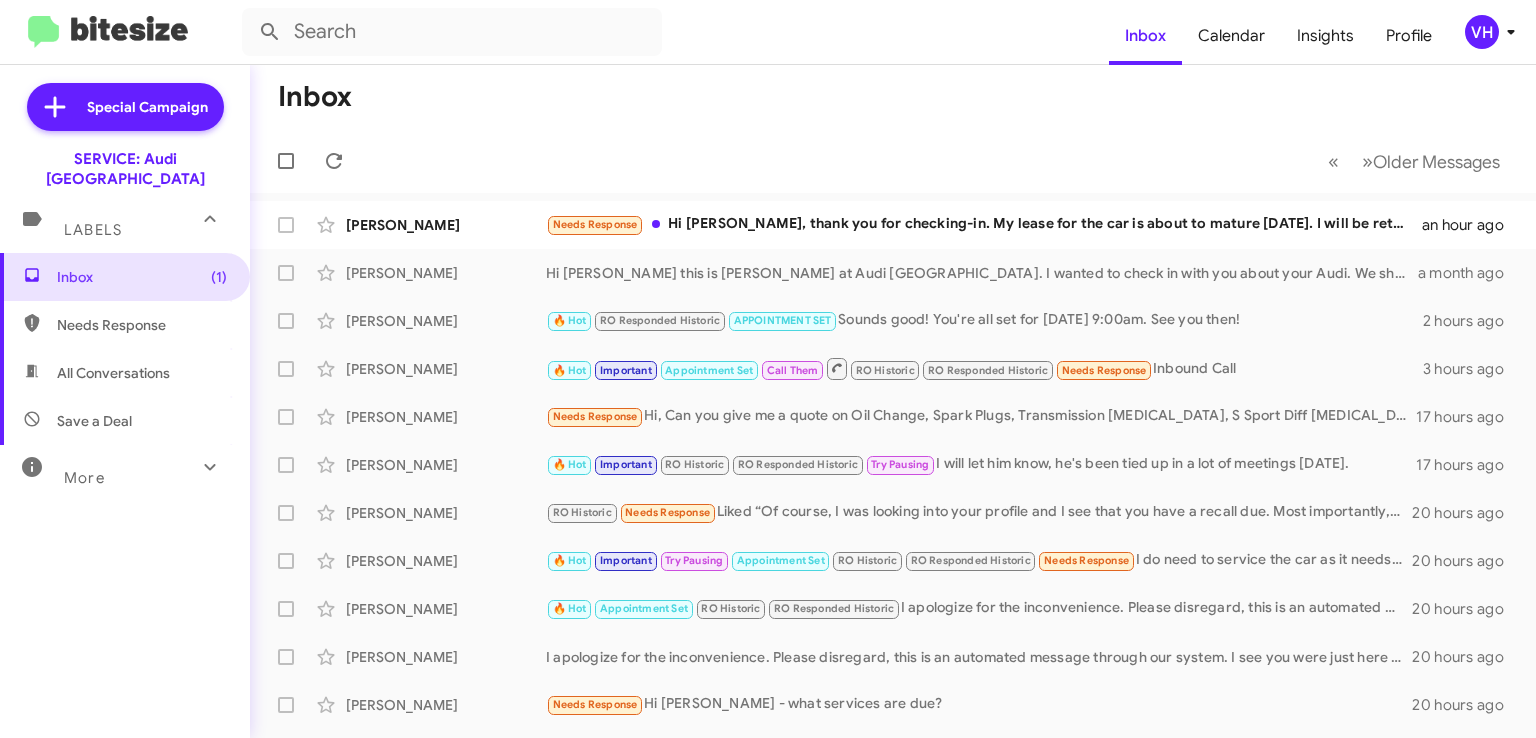 click on "Kevin Sun  Needs Response   Hi Steven, thank you for checking-in. My lease for the car is about to mature in 2 weeks. I will be returning the car and will skip the annual maintenance for now.   an hour ago    Shaun Ghafouri  Hi Shaun this is Josh Spier at Audi Oakland. I wanted to check in with you about your Audi. We show it as due for service. Do you have any questions that I can answer for you?   a month ago    Jim Zeitlin  🔥 Hot   RO Responded Historic   APPOINTMENT SET   Sounds good! You're all set for Monday 7/14 at 9:00am. See you then!   2 hours ago    Elizabeth Broadbent  🔥 Hot   Important   Appointment Set   Call Them   RO Historic   RO Responded Historic   Needs Response   Inbound Call   3 hours ago    Ray Vee  Needs Response   Hi, Can you give me a quote on Oil Change, Spark Plugs, Transmission Fluid Replacement, S Sport Diff Fluid Replacement?   17 hours ago    Robert Demillo  🔥 Hot   Important   RO Historic   RO Responded Historic   Try Pausing   17 hours ago    Regina Thomas" 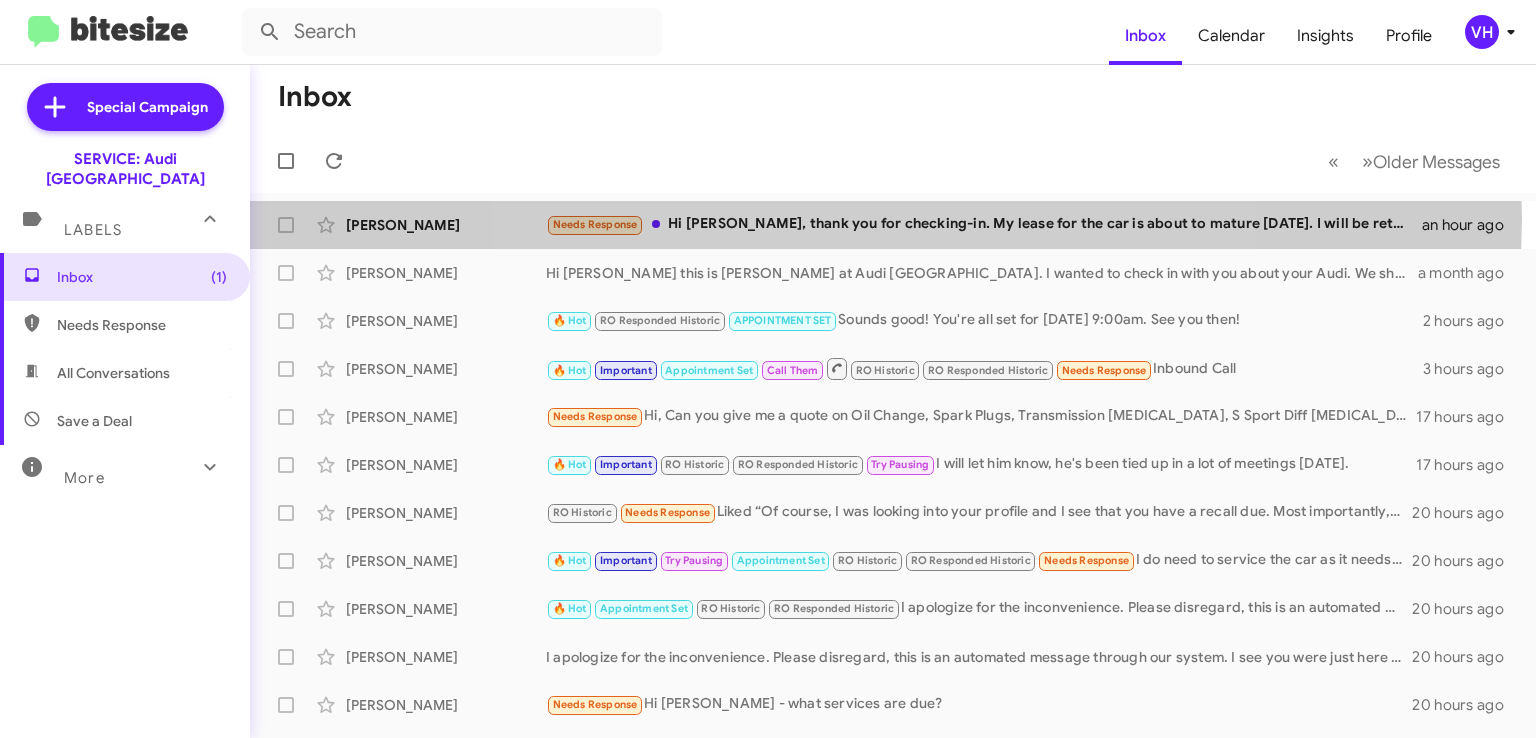 click on "Needs Response   Hi Steven, thank you for checking-in. My lease for the car is about to mature in 2 weeks. I will be returning the car and will skip the annual maintenance for now." 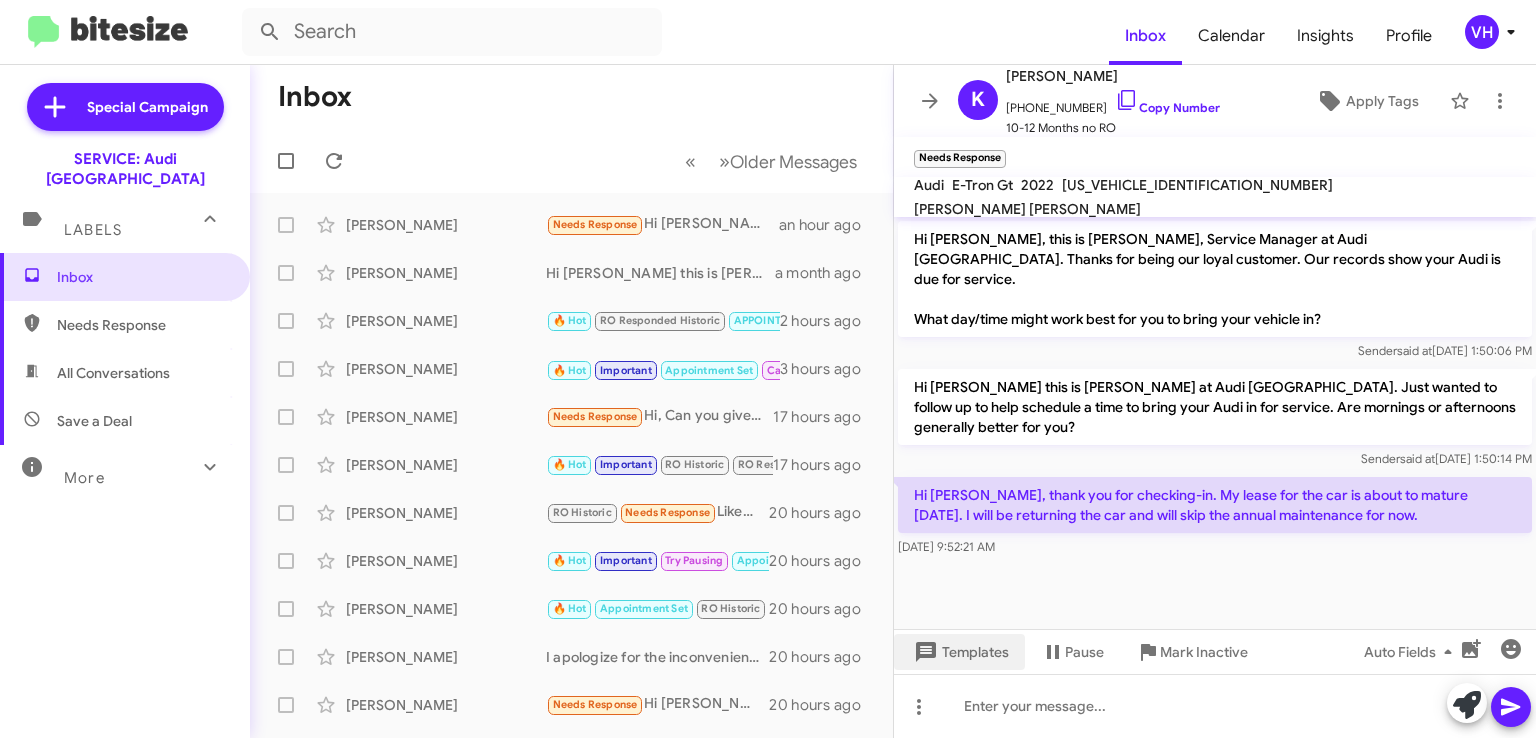 click on "Templates" 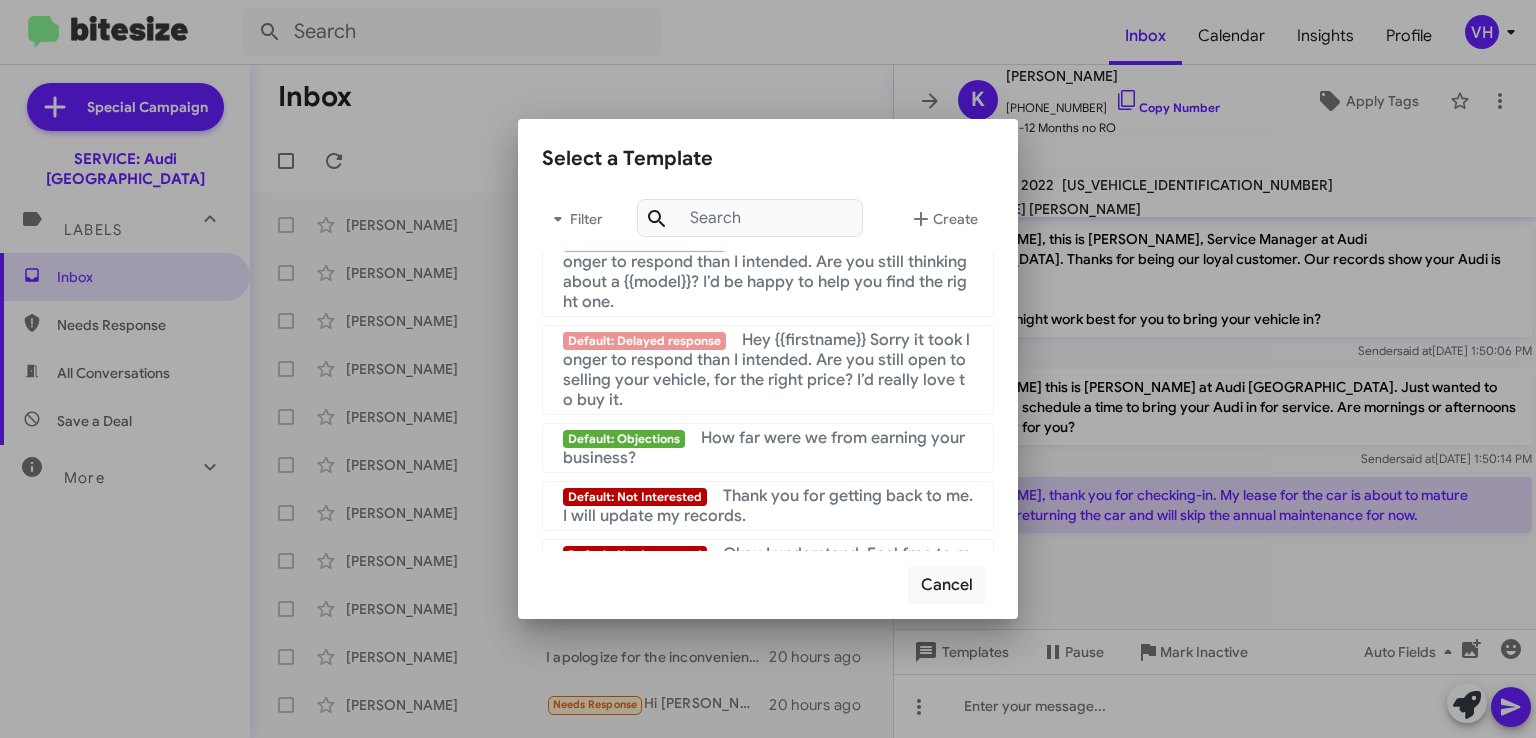 scroll, scrollTop: 1345, scrollLeft: 0, axis: vertical 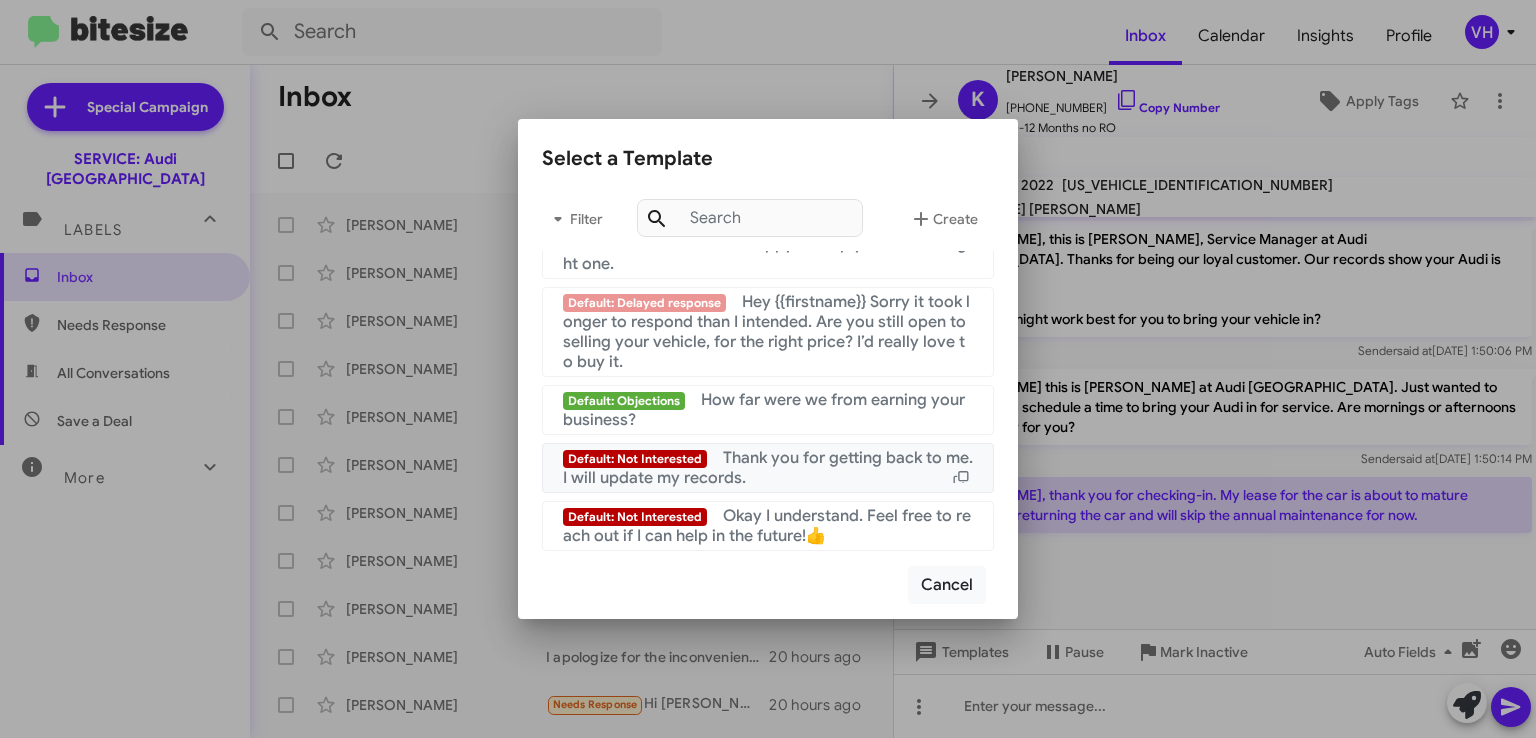click on "Thank you for getting back to me. I will update my records." at bounding box center (768, 468) 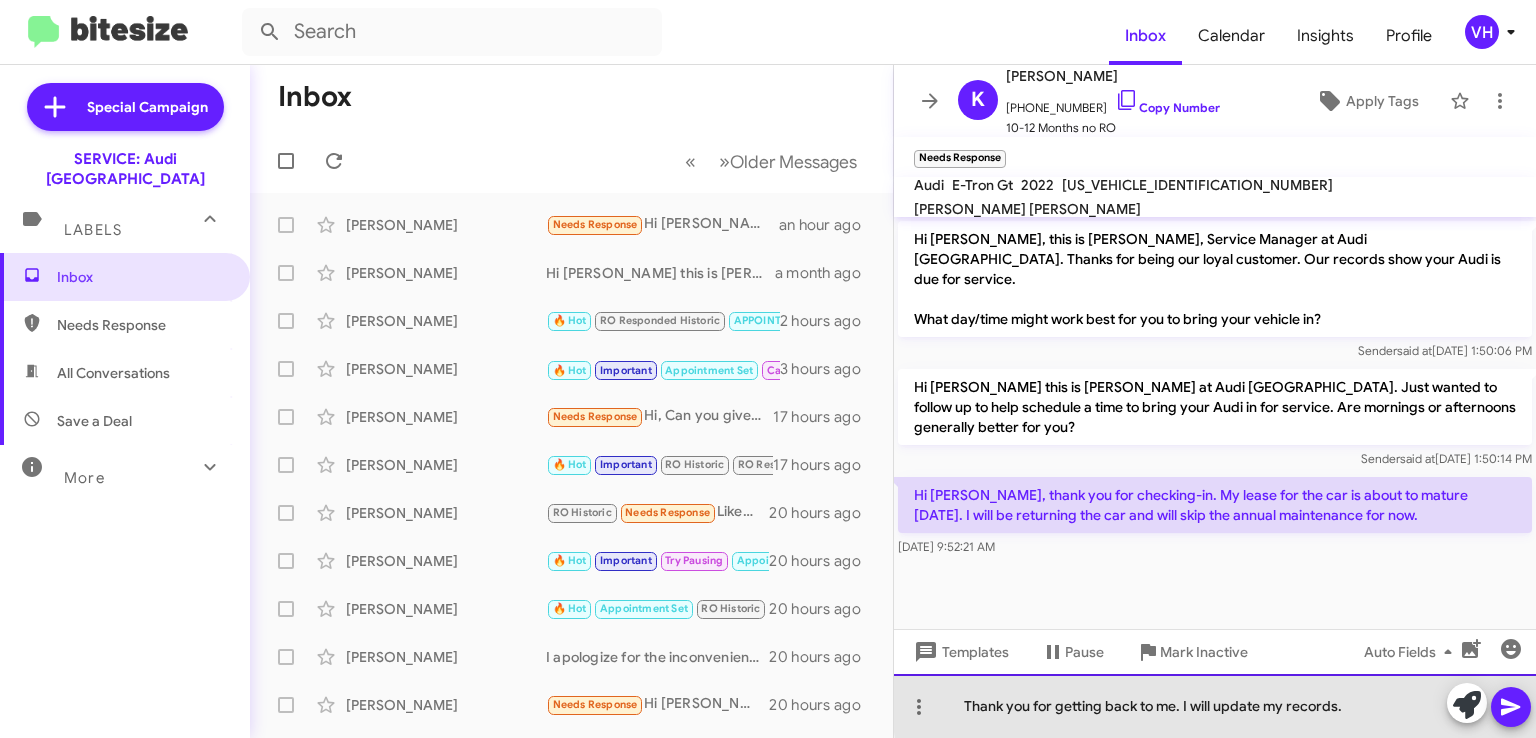 drag, startPoint x: 1348, startPoint y: 703, endPoint x: 1184, endPoint y: 704, distance: 164.00305 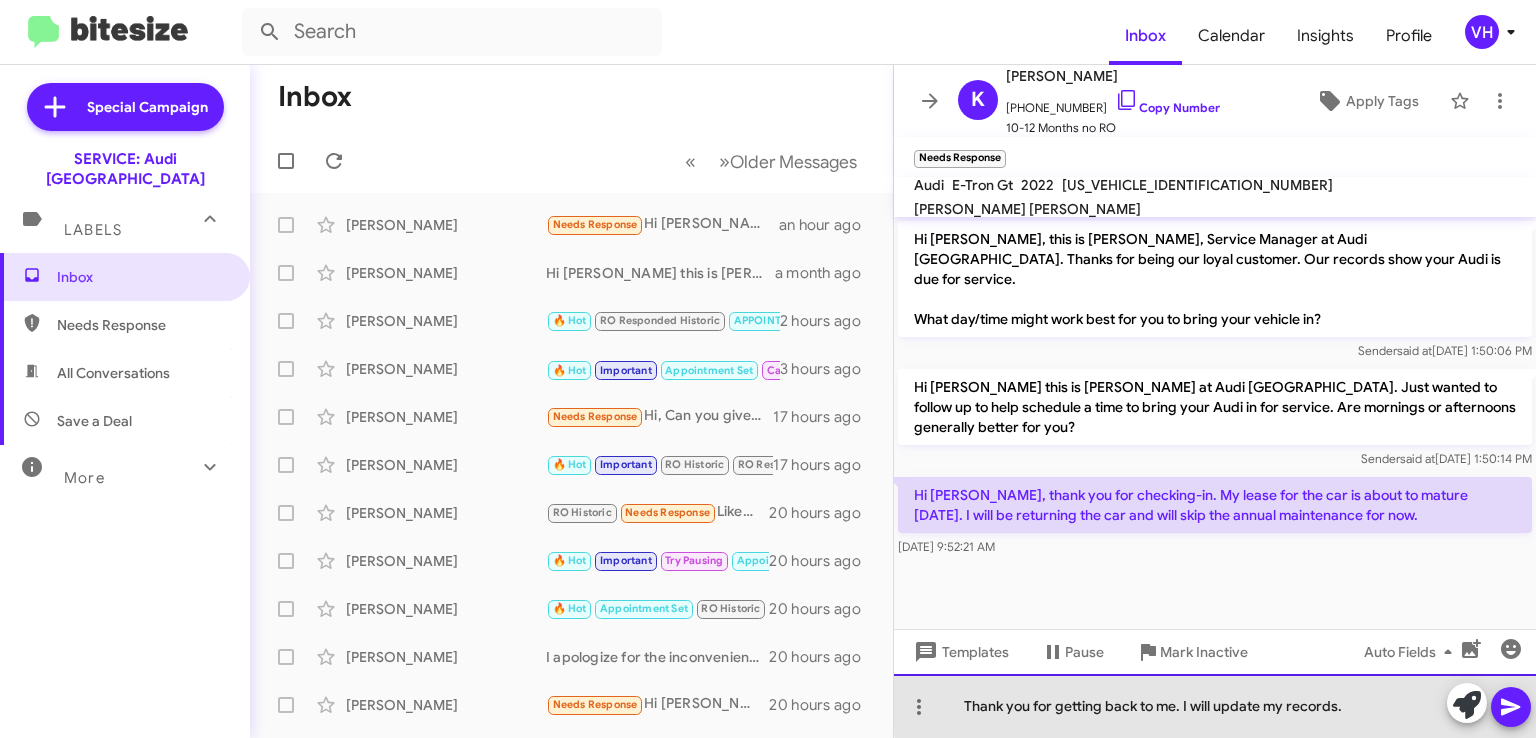 click on "Thank you for getting back to me. I will update my records." 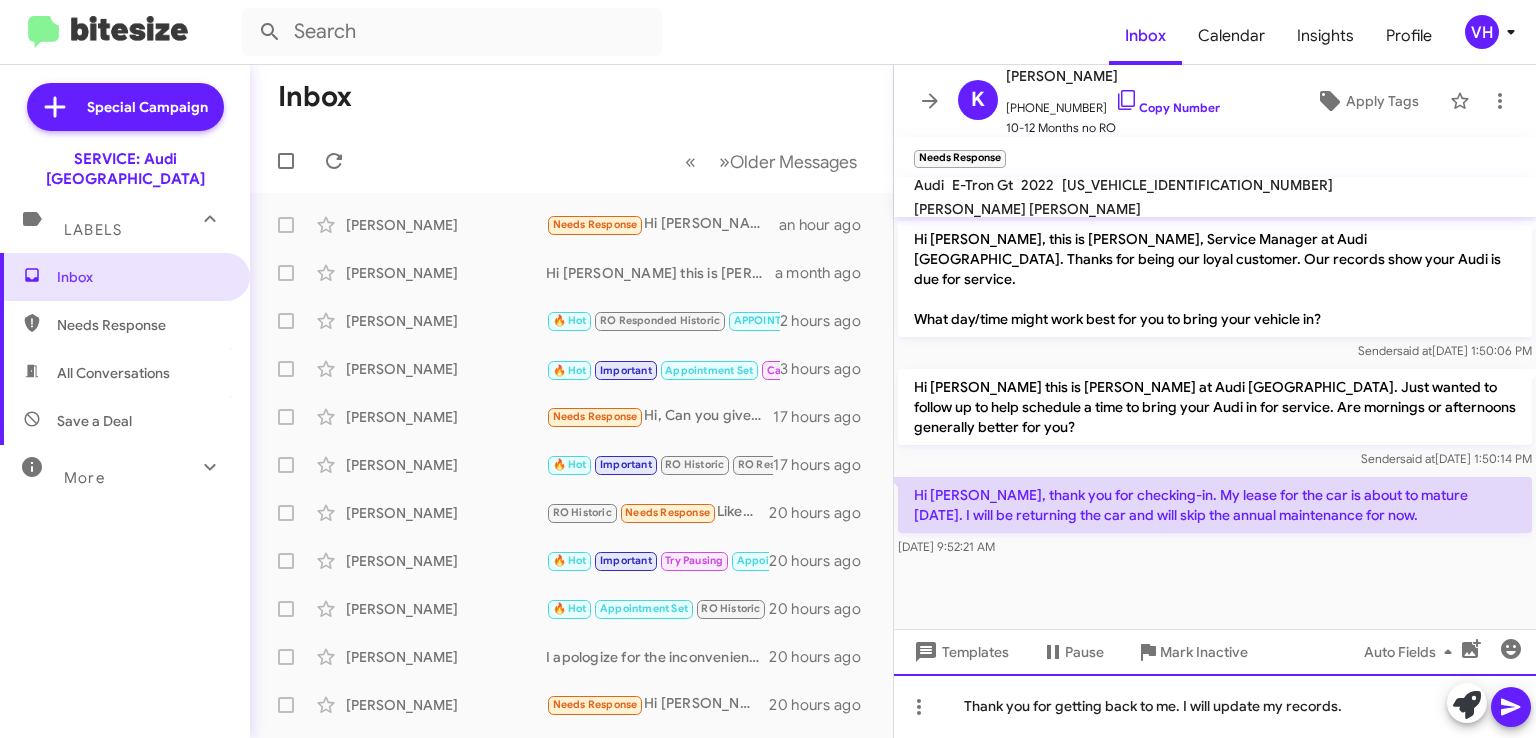 type 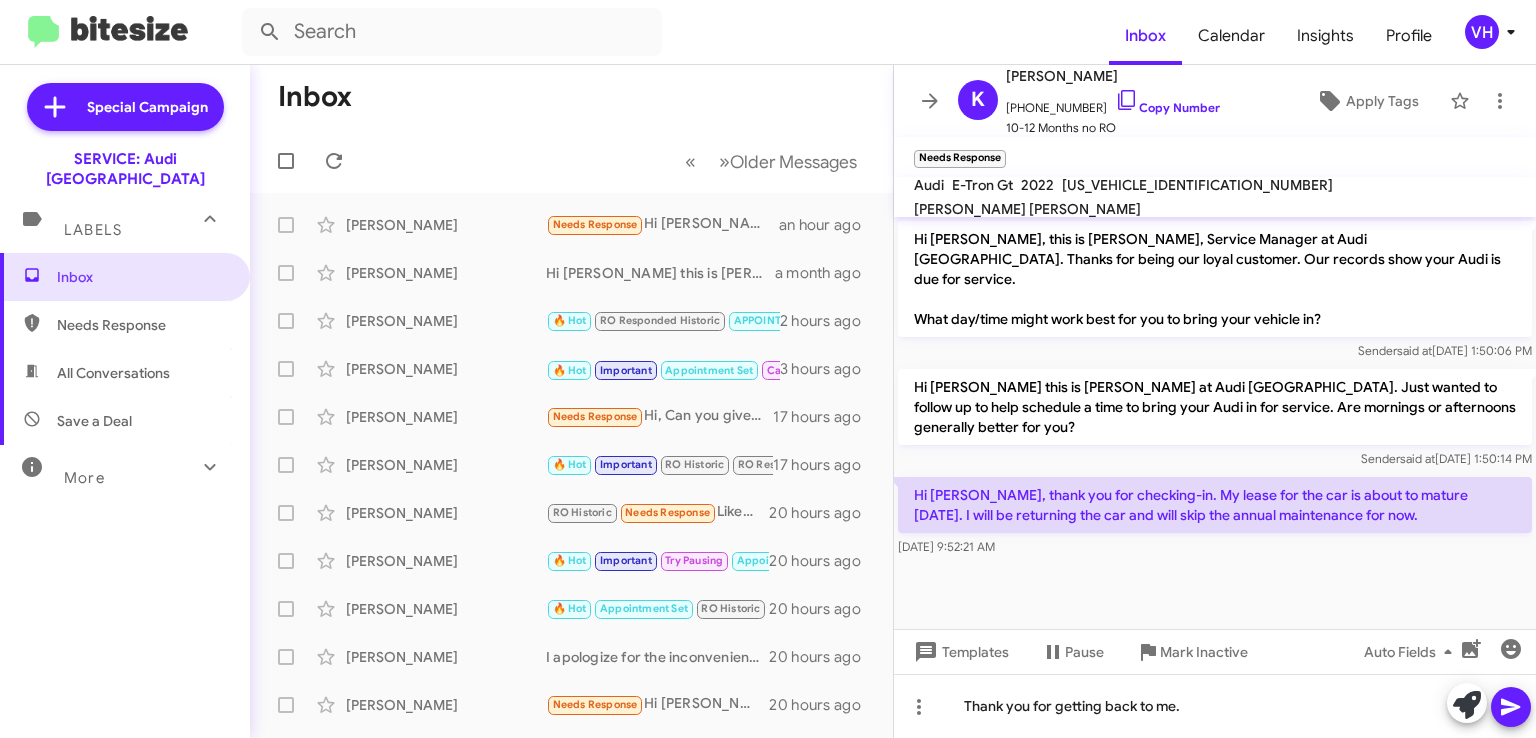 click on "Templates" 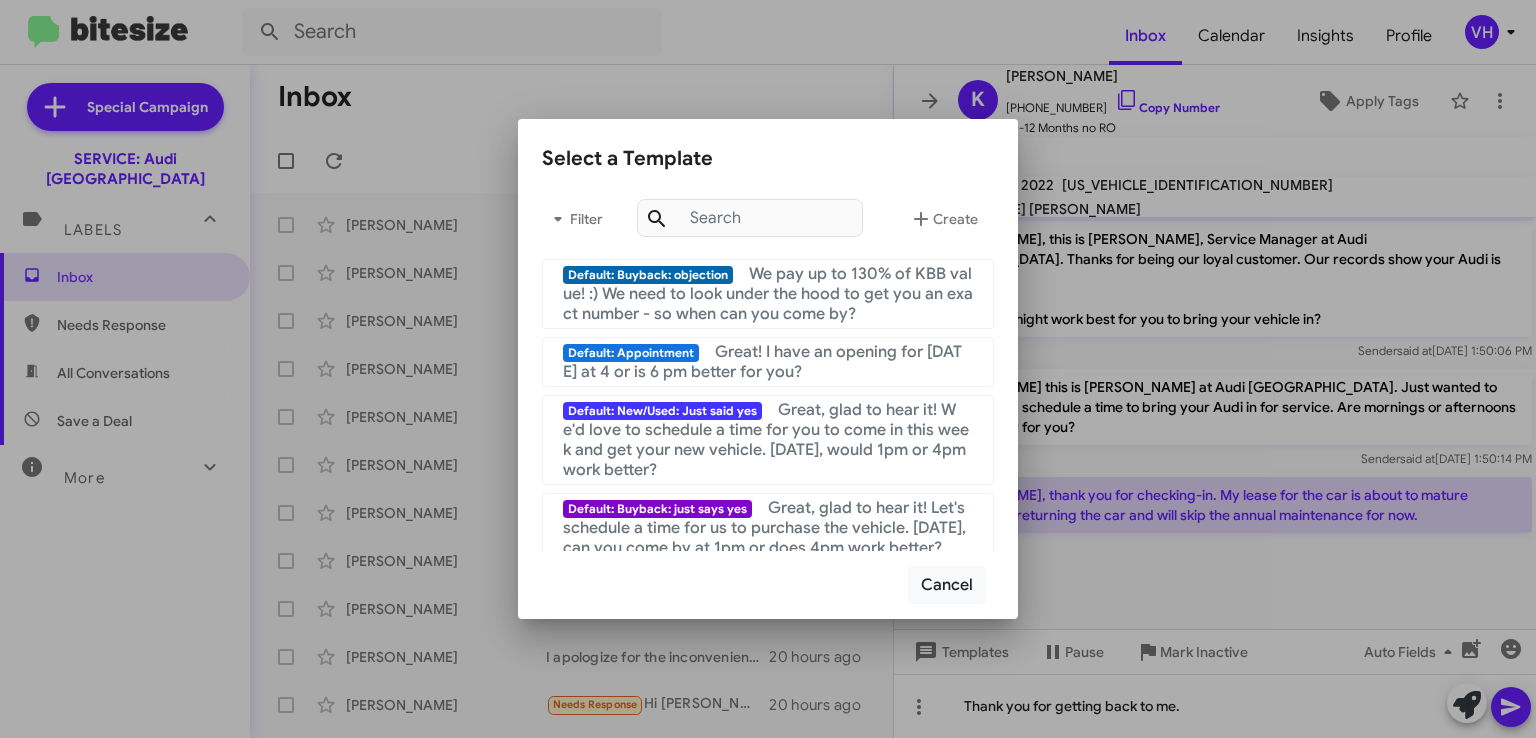scroll, scrollTop: 1345, scrollLeft: 0, axis: vertical 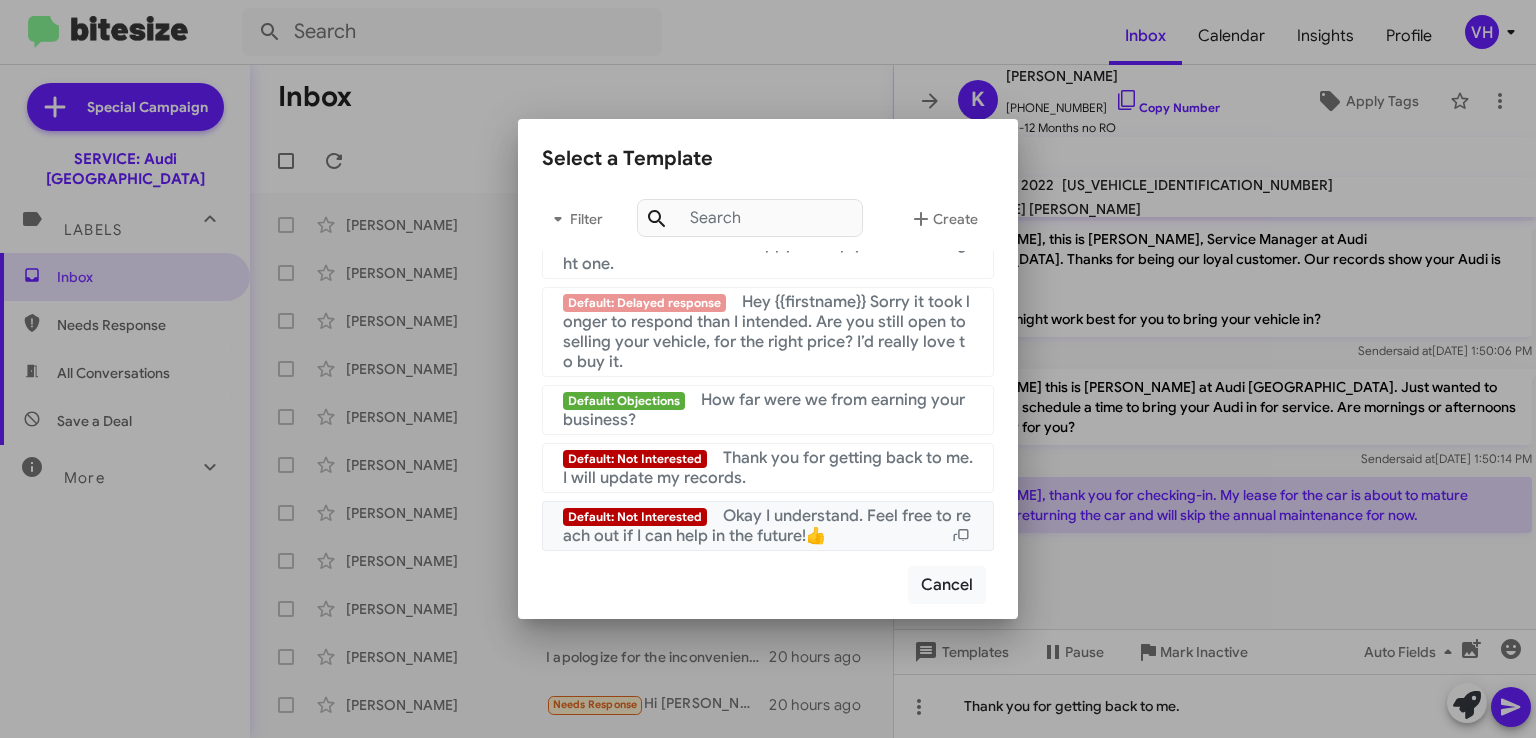drag, startPoint x: 866, startPoint y: 538, endPoint x: 864, endPoint y: 522, distance: 16.124516 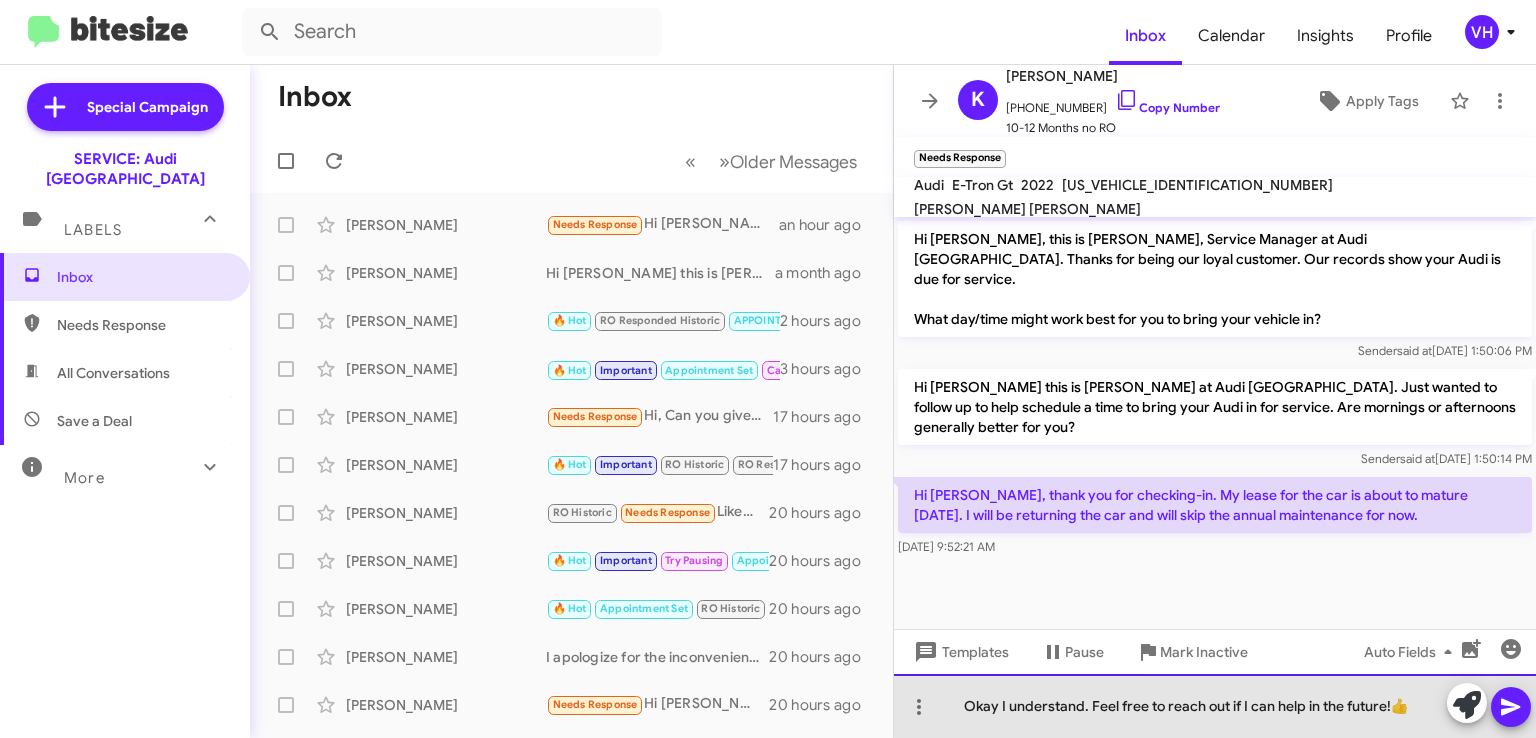 click on "Okay I understand. Feel free to reach out if I can help in the future!👍" 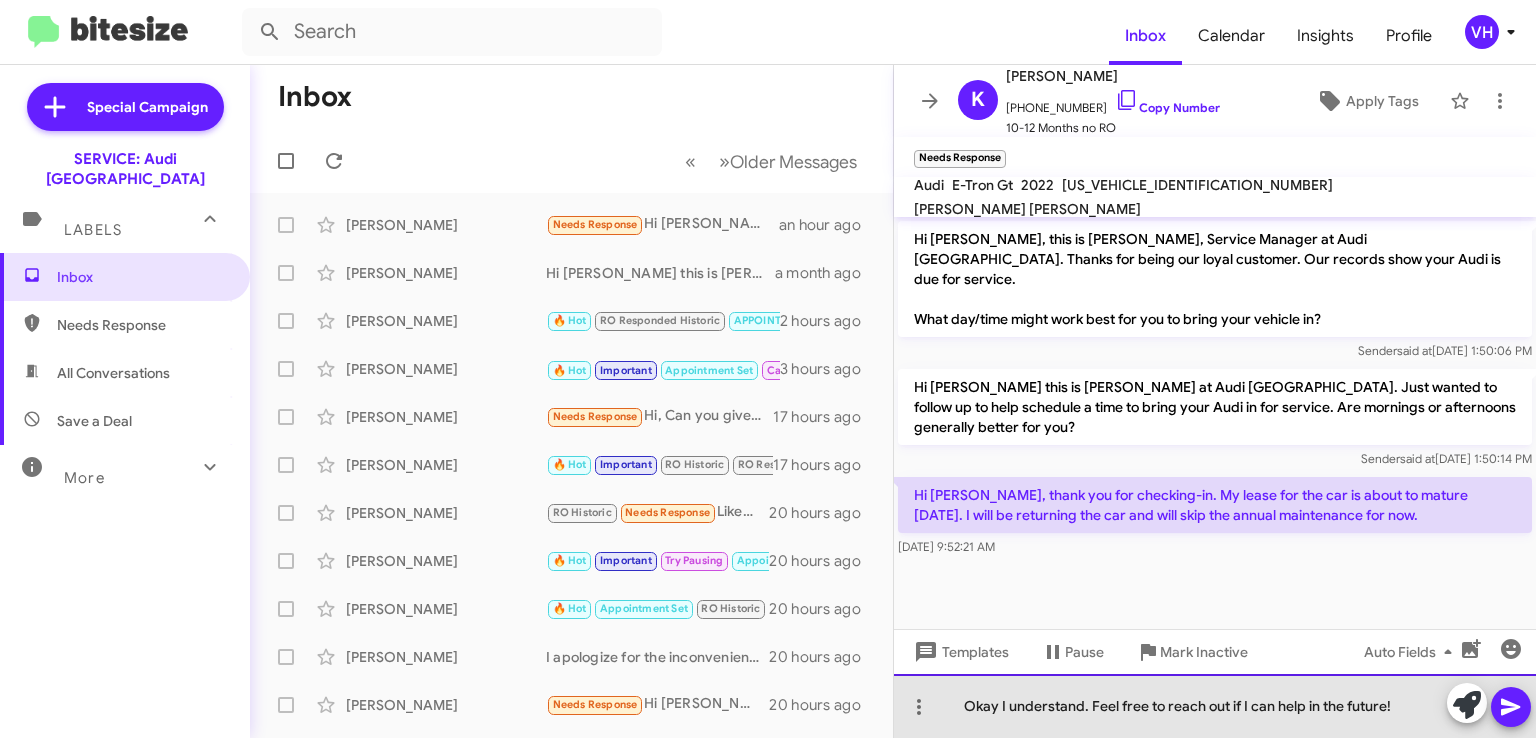 drag, startPoint x: 1083, startPoint y: 709, endPoint x: 852, endPoint y: 677, distance: 233.20592 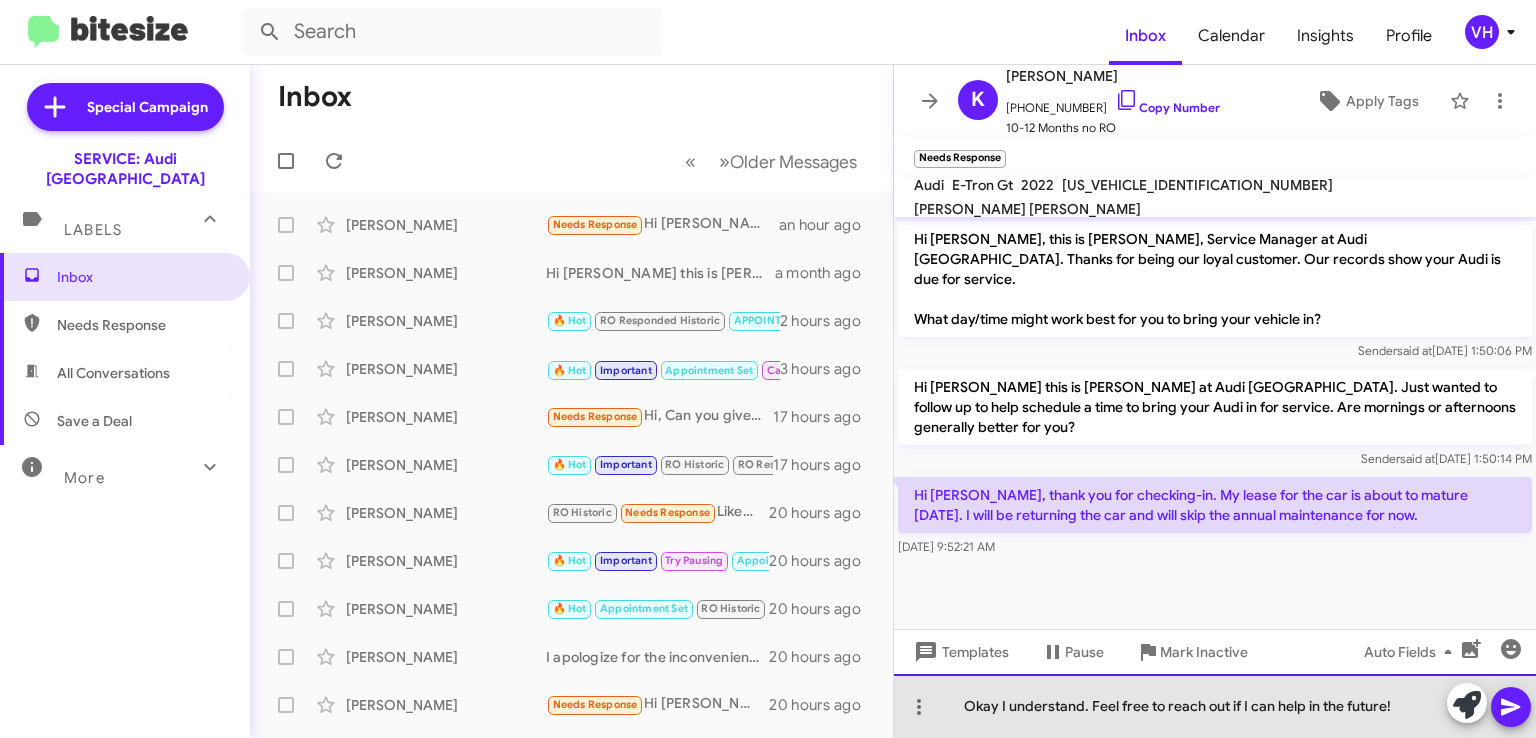 click on "Inbox   « Previous » Next   Older Messages   Kevin Sun  Needs Response   Hi Steven, thank you for checking-in. My lease for the car is about to mature in 2 weeks. I will be returning the car and will skip the annual maintenance for now.   an hour ago    Shaun Ghafouri  Hi Shaun this is Josh Spier at Audi Oakland. I wanted to check in with you about your Audi. We show it as due for service. Do you have any questions that I can answer for you?   a month ago    Jim Zeitlin  🔥 Hot   RO Responded Historic   APPOINTMENT SET   Sounds good! You're all set for Monday 7/14 at 9:00am. See you then!   2 hours ago    Elizabeth Broadbent  🔥 Hot   Important   Appointment Set   Call Them   RO Historic   RO Responded Historic   Needs Response   Inbound Call   3 hours ago    Ray Vee  Needs Response   Hi, Can you give me a quote on Oil Change, Spark Plugs, Transmission Fluid Replacement, S Sport Diff Fluid Replacement?   17 hours ago    Robert Demillo  🔥 Hot   Important   RO Historic   RO Responded Historic" 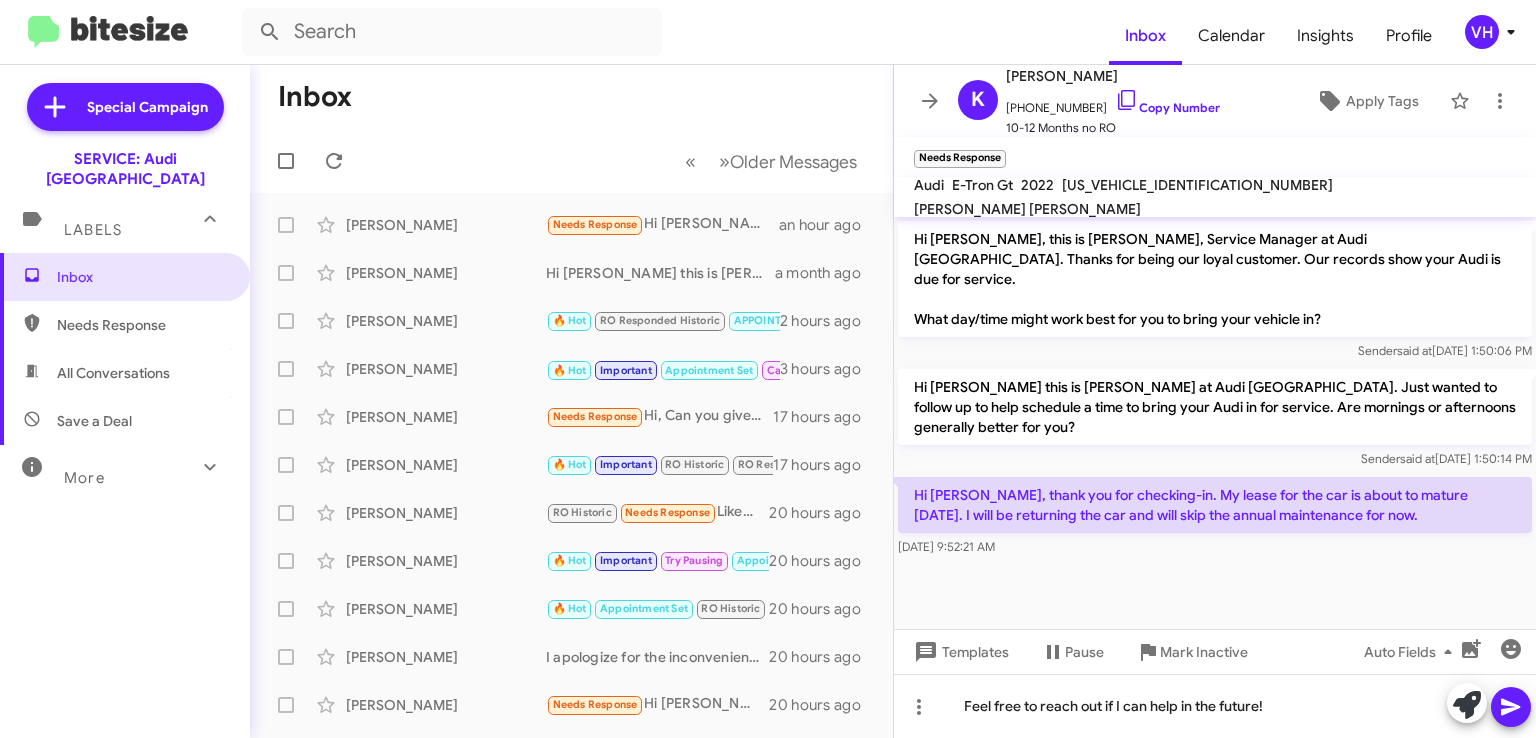 click on "Templates" 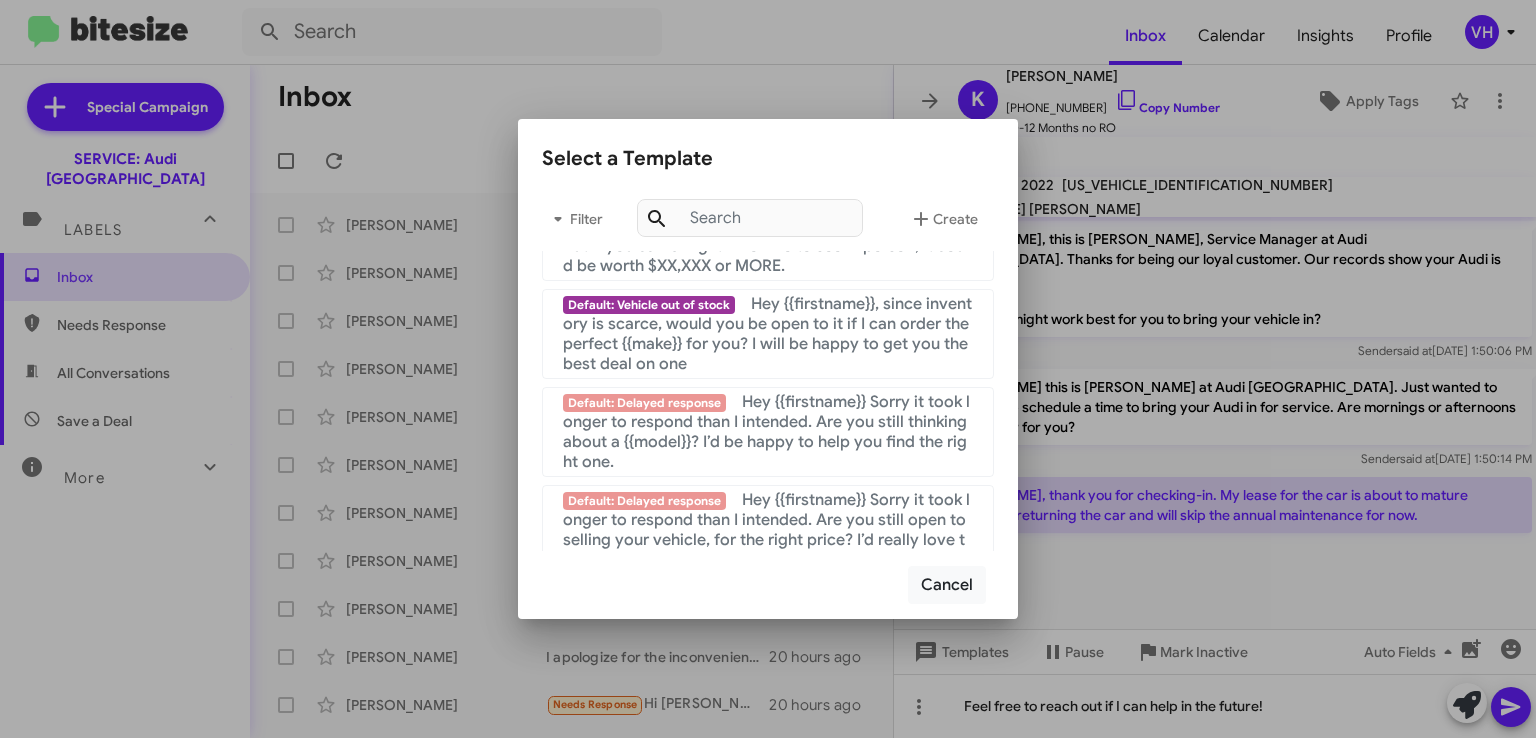 scroll, scrollTop: 1345, scrollLeft: 0, axis: vertical 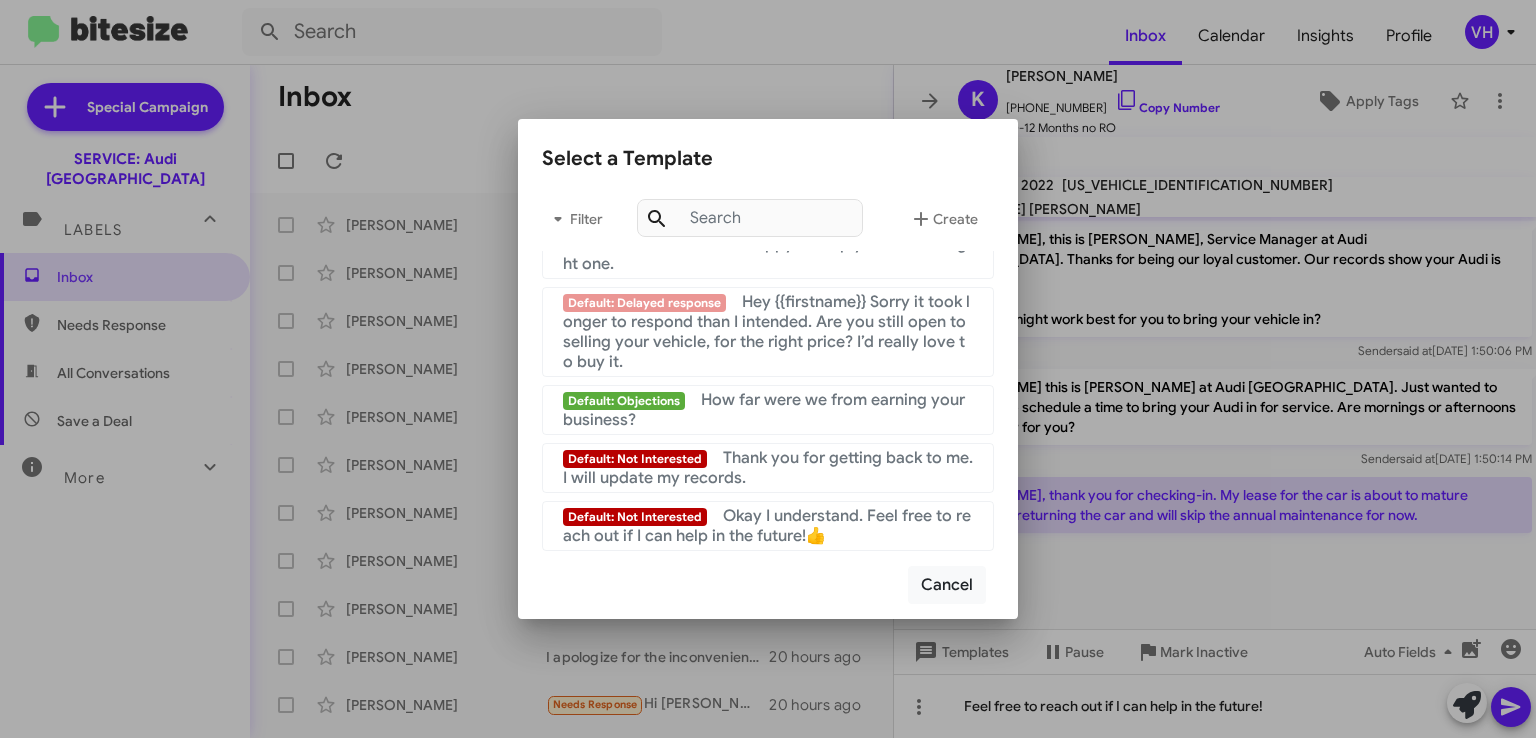 click at bounding box center [768, 369] 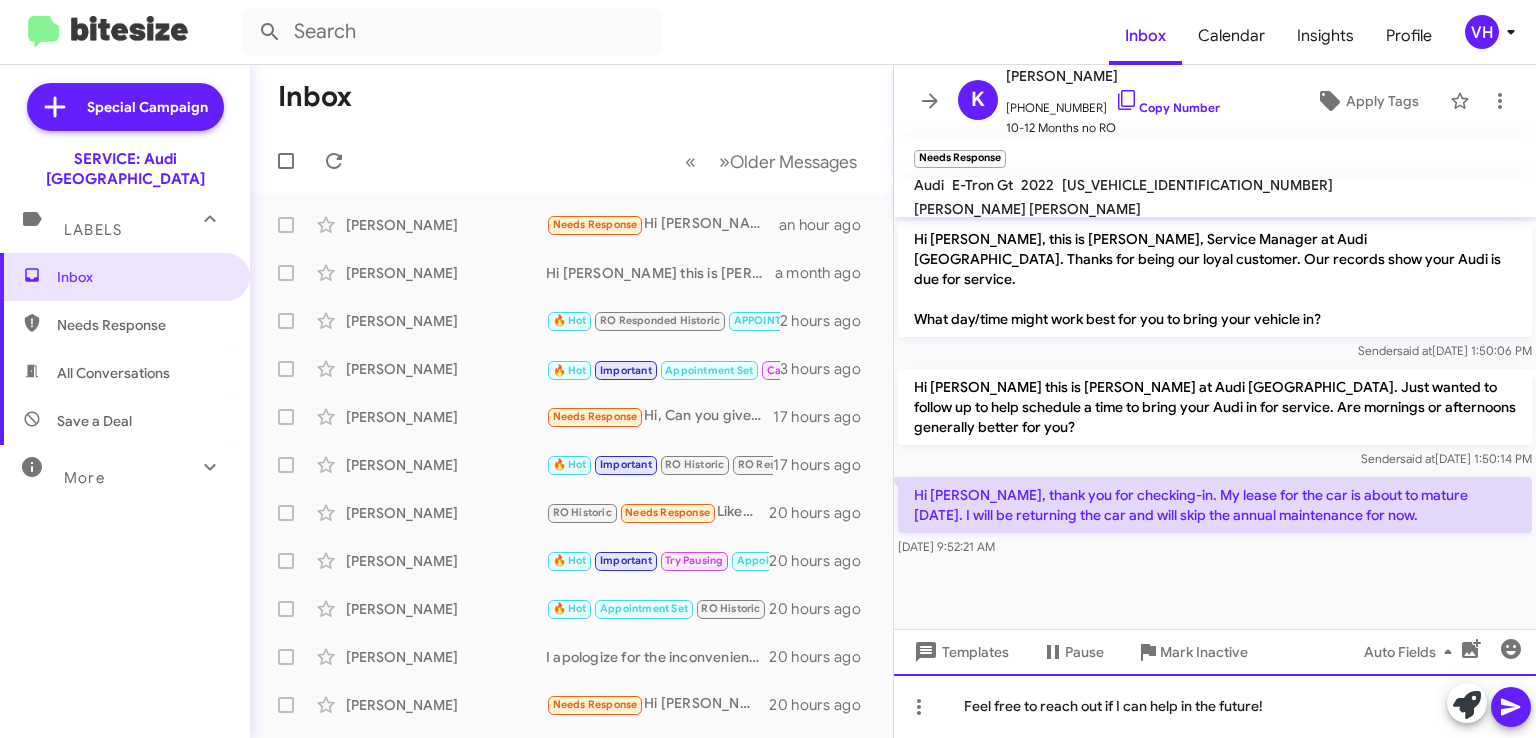 click on "Feel free to reach out if I can help in the future!" 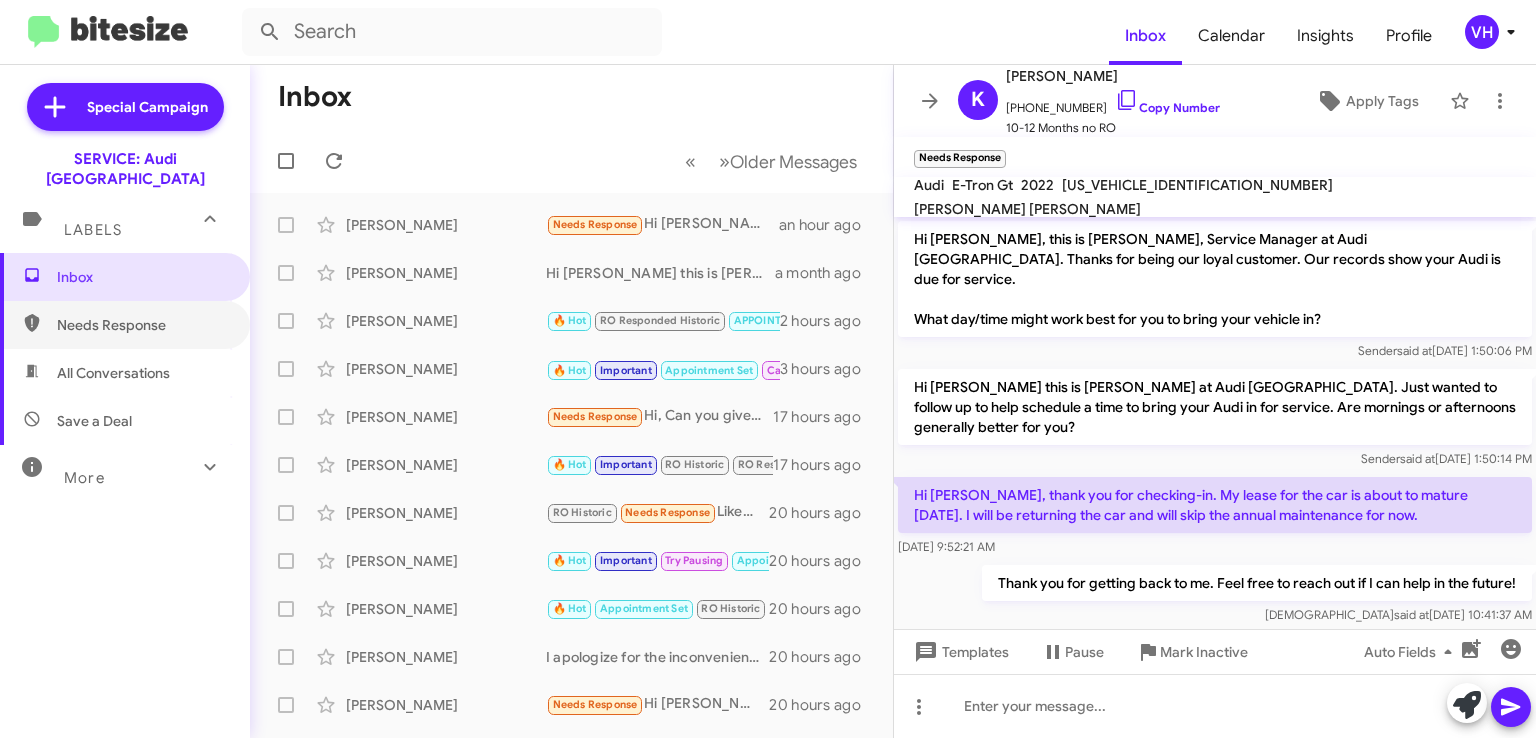click on "Needs Response" at bounding box center [125, 325] 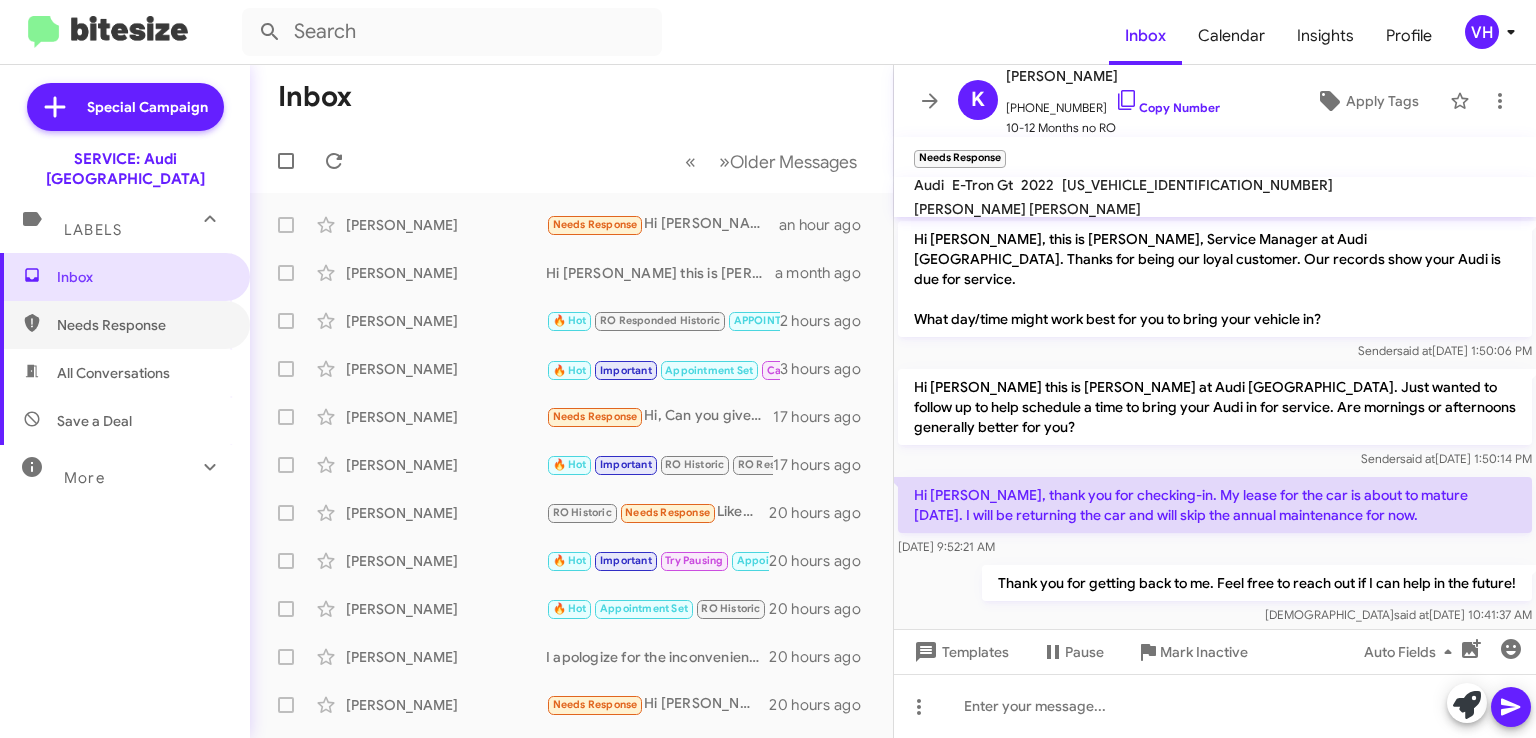 type on "in:needs-response" 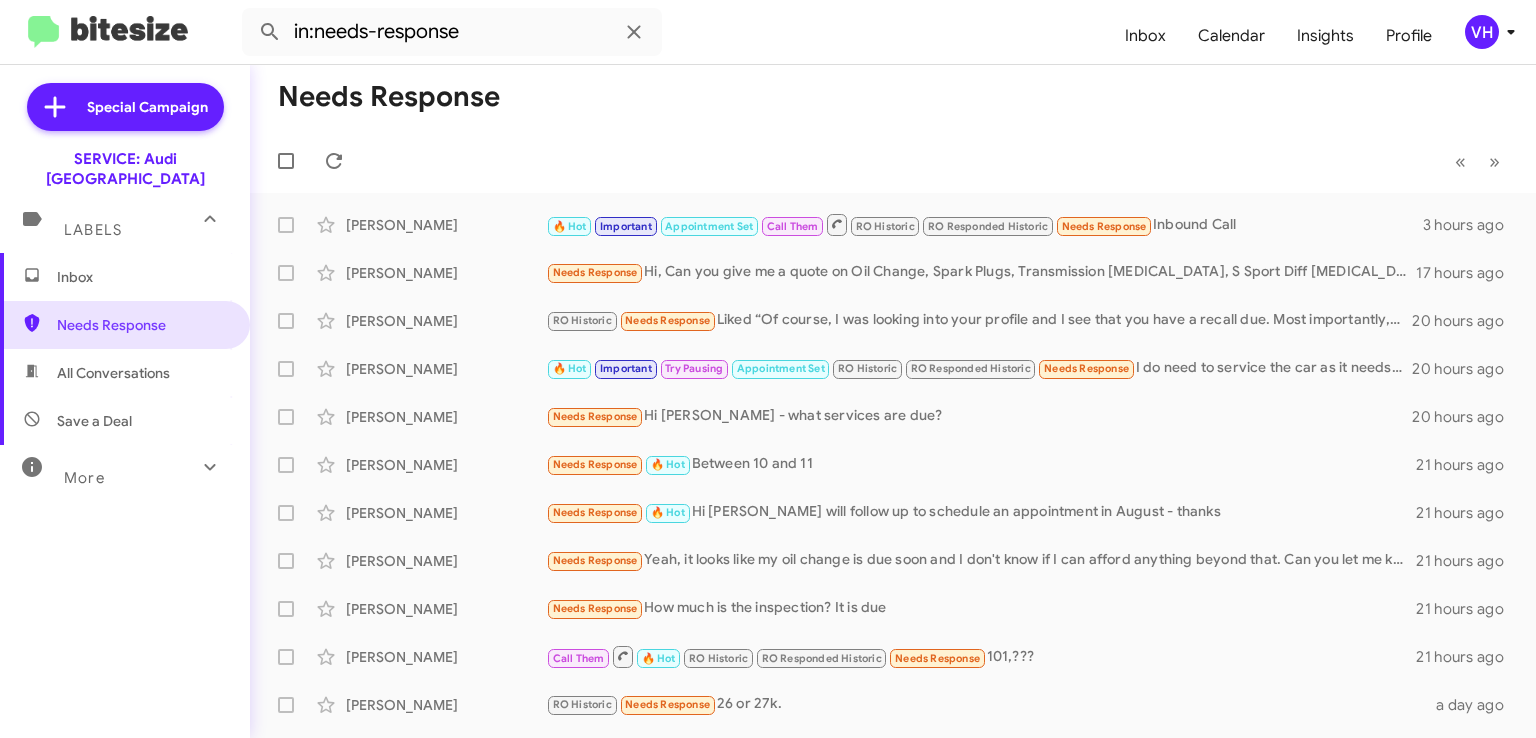 click on "Needs Response   Hi, Can you give me a quote on Oil Change, Spark Plugs, Transmission Fluid Replacement, S Sport Diff Fluid Replacement?" 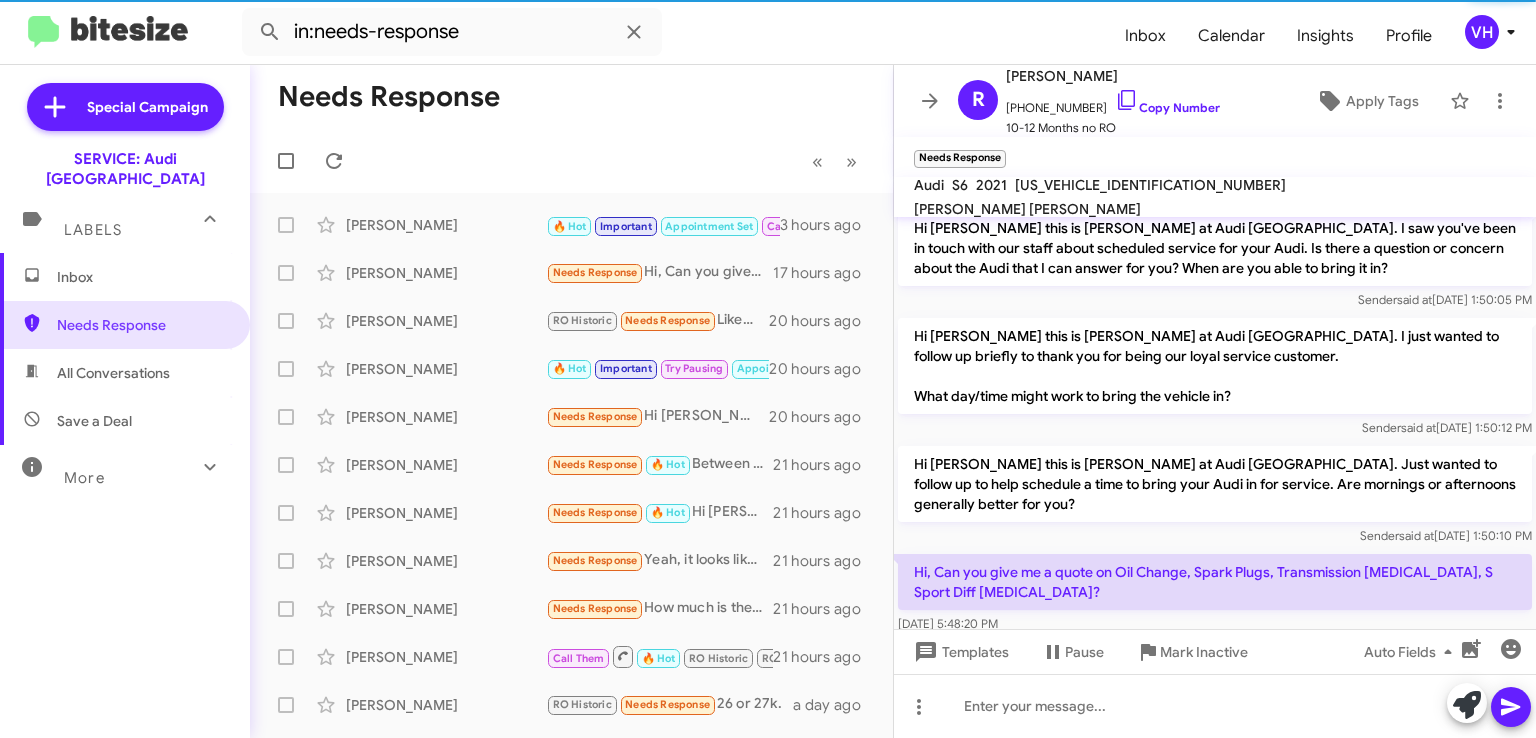 scroll, scrollTop: 266, scrollLeft: 0, axis: vertical 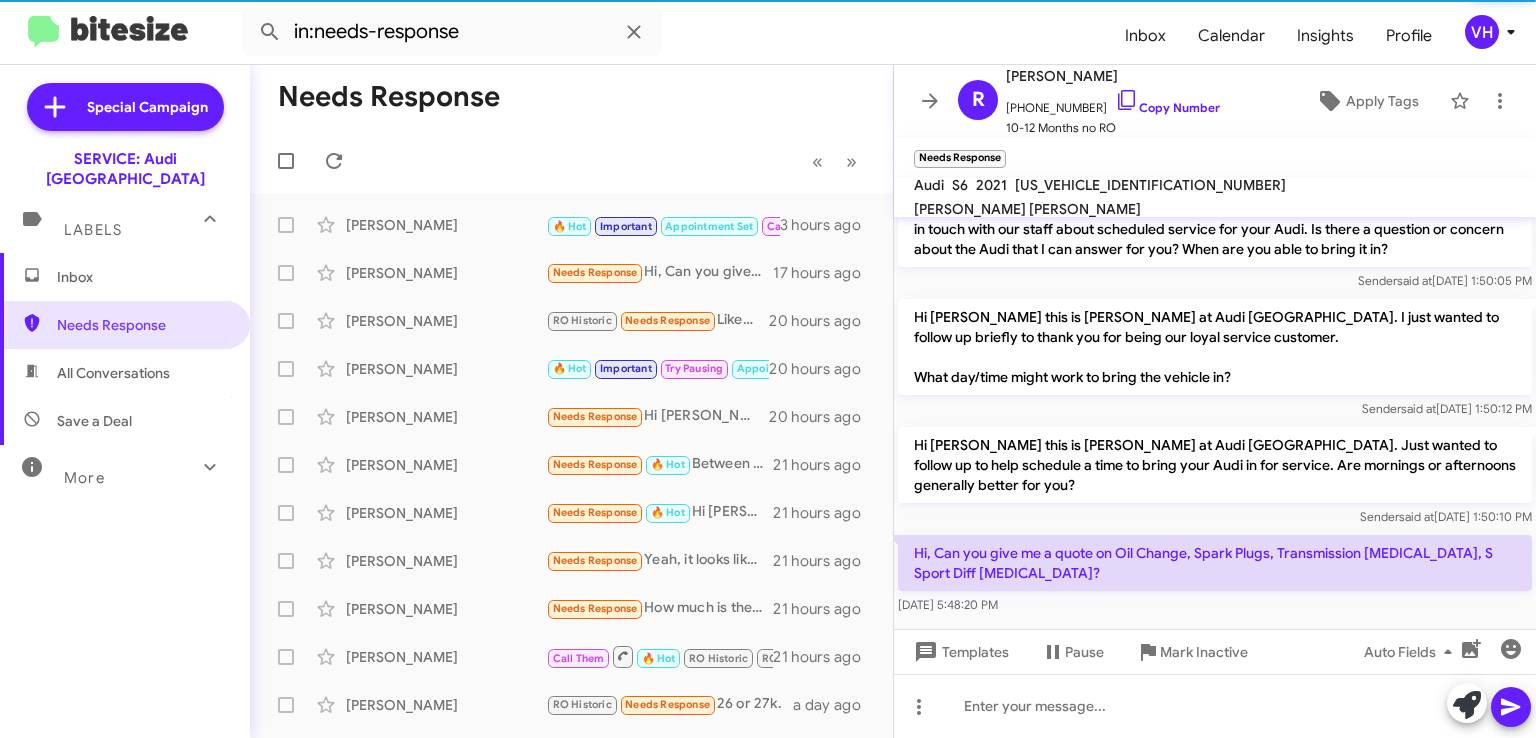 click on "WAUDFAF23MN027262" 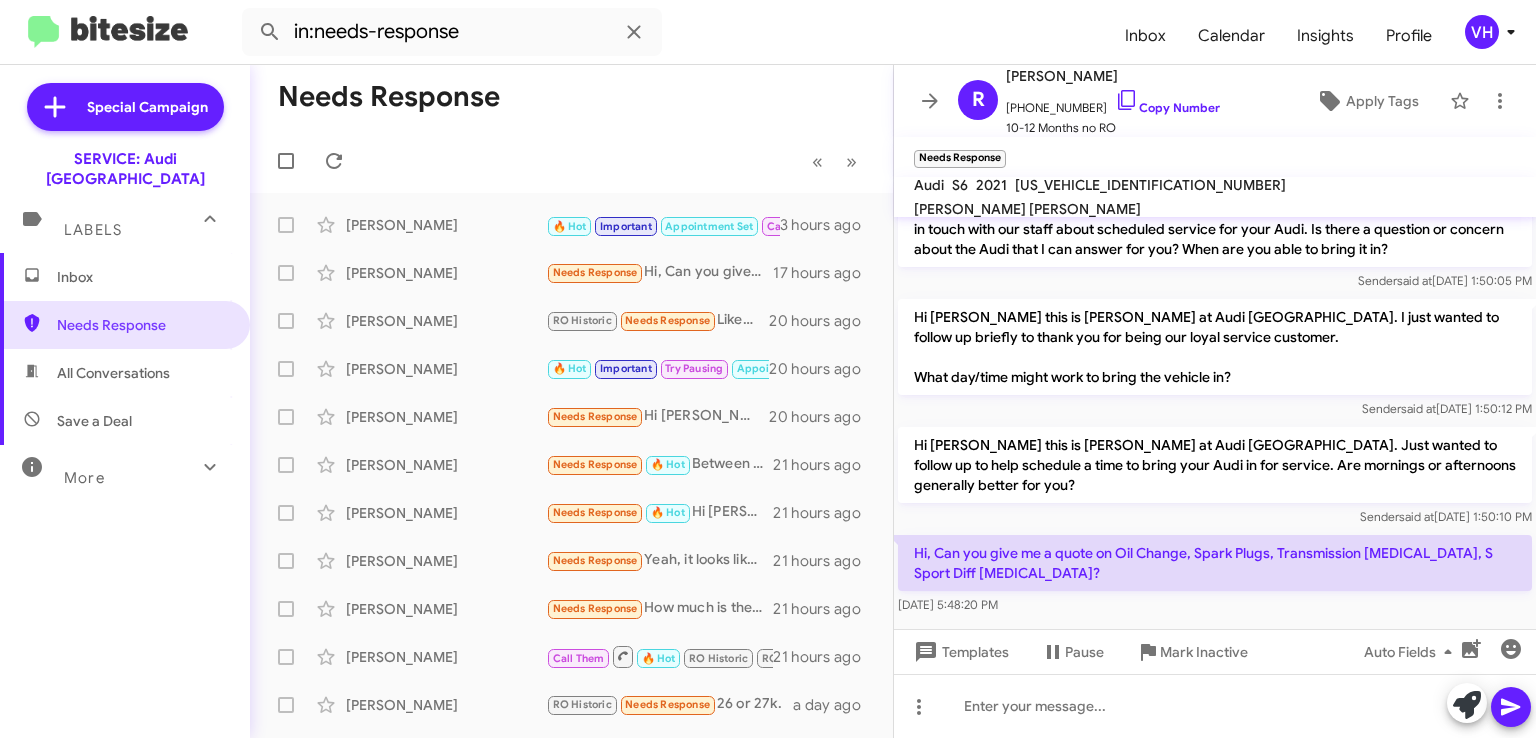 copy on "WAUDFAF23MN027262" 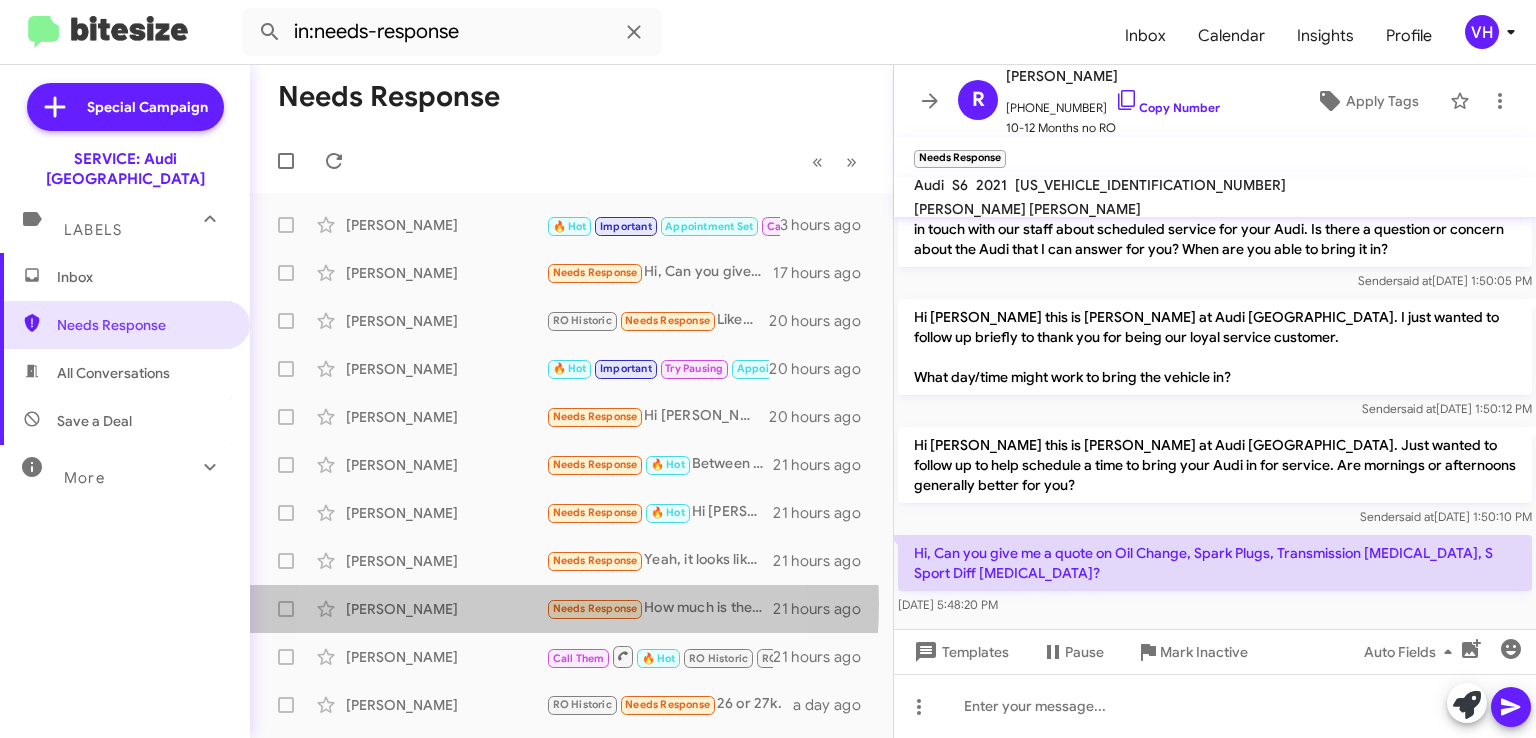 click on "Germayne Rocha" 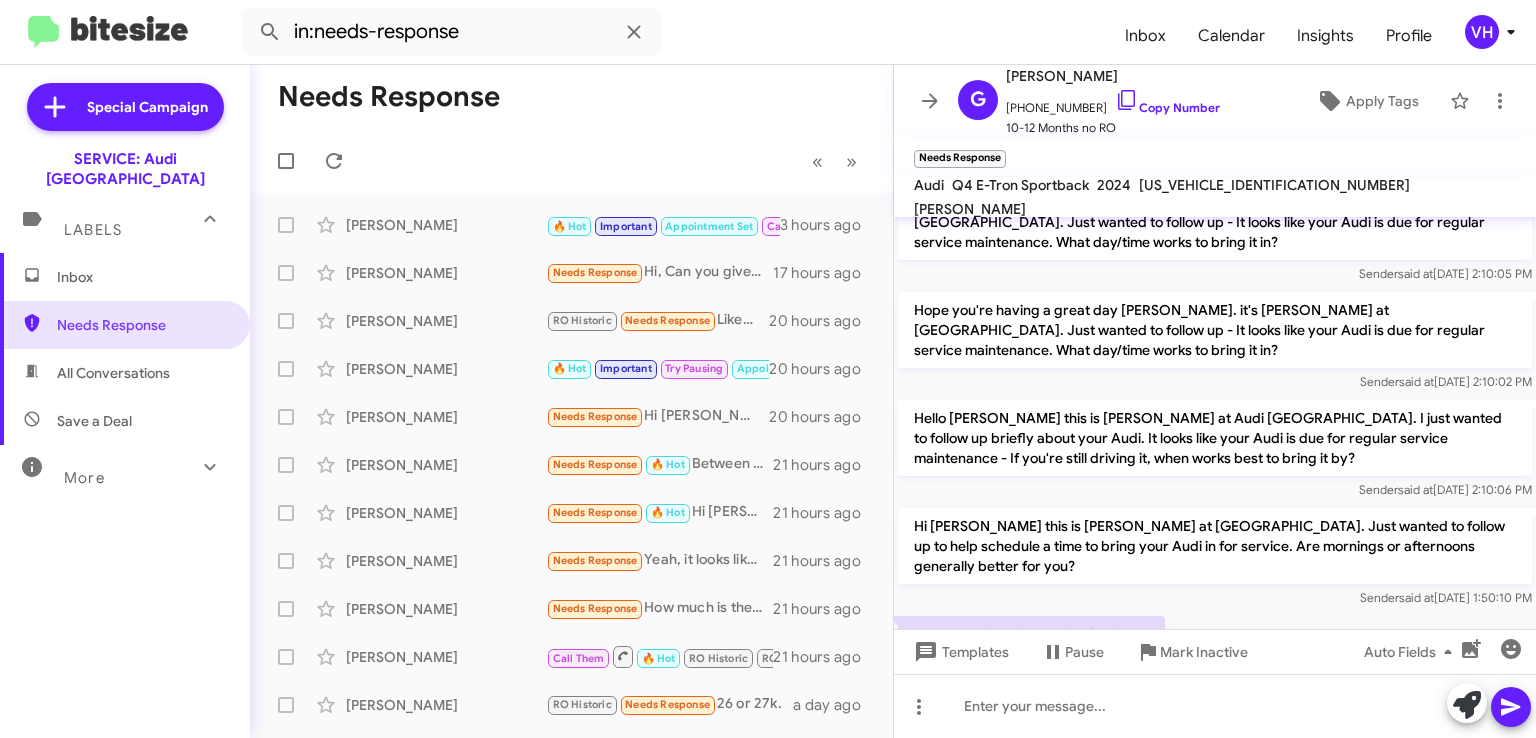 scroll, scrollTop: 472, scrollLeft: 0, axis: vertical 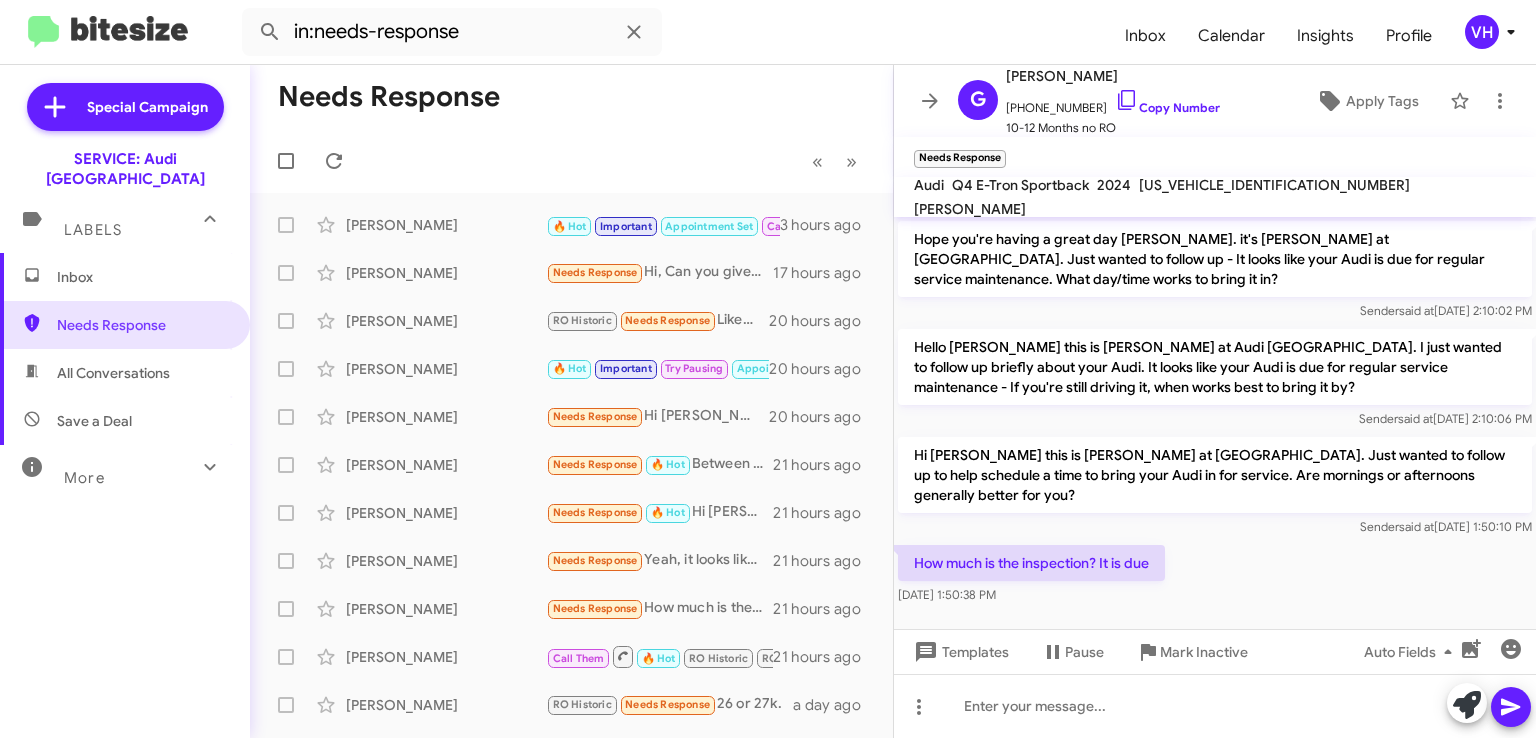 click on "Germayne Rocha" 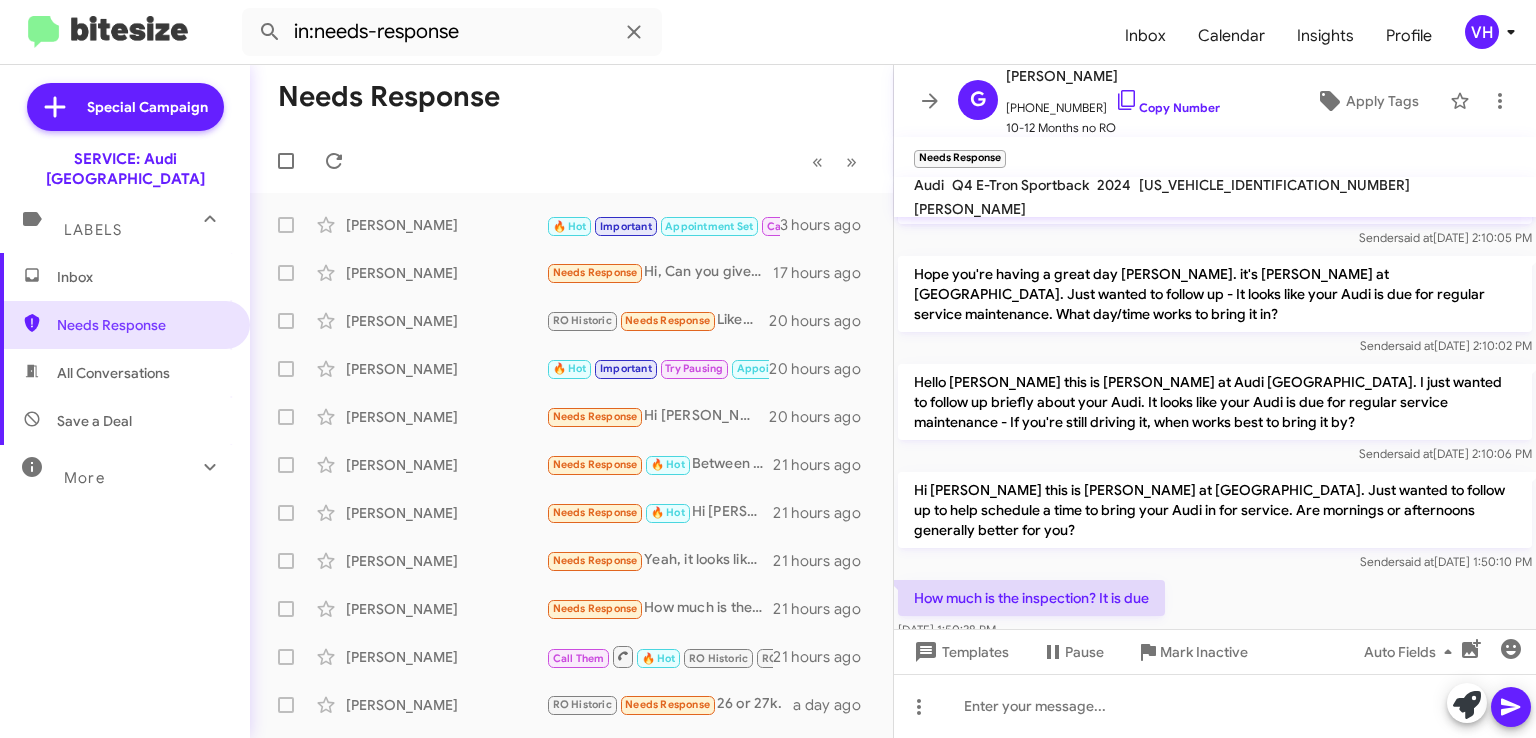 scroll, scrollTop: 472, scrollLeft: 0, axis: vertical 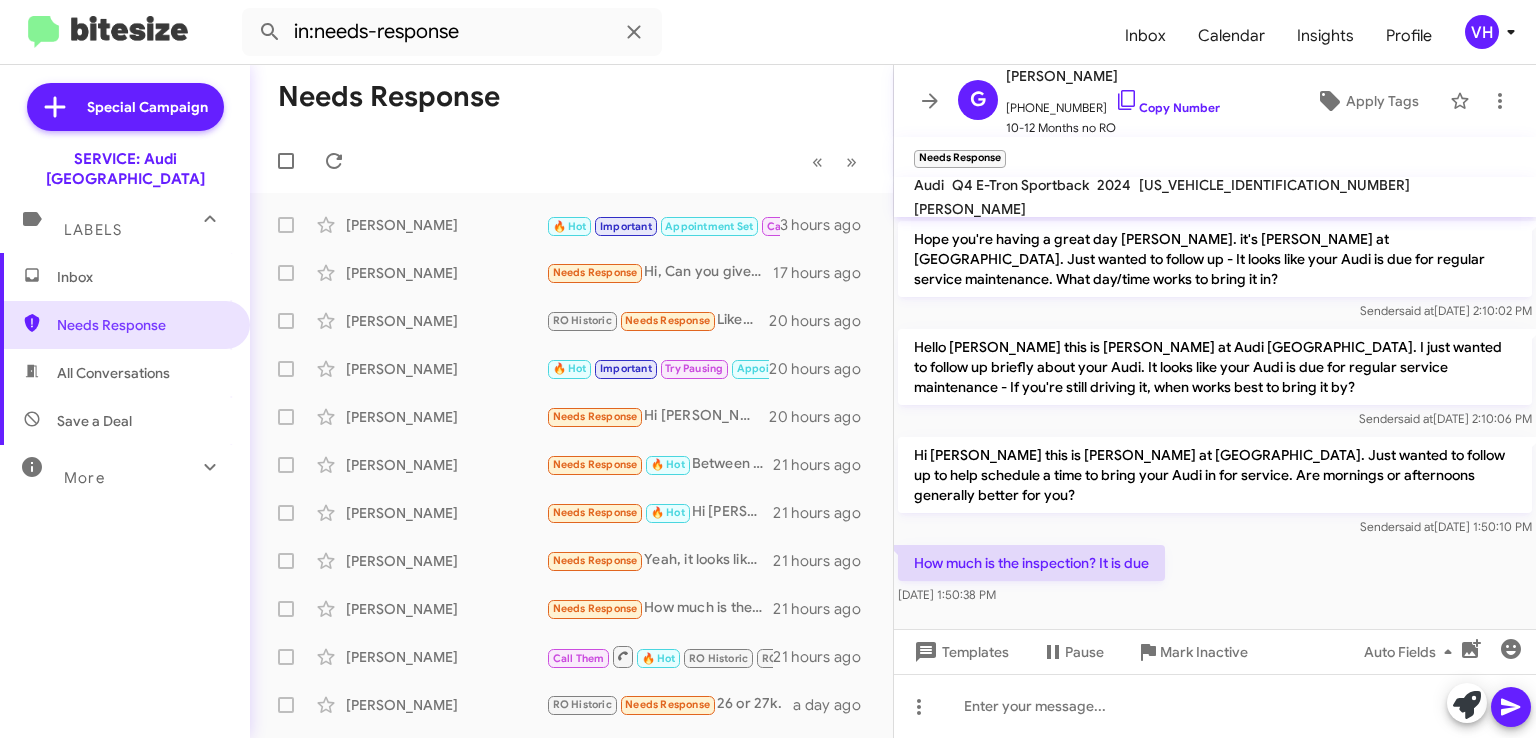 click on "WA132BFZ4RP025975" 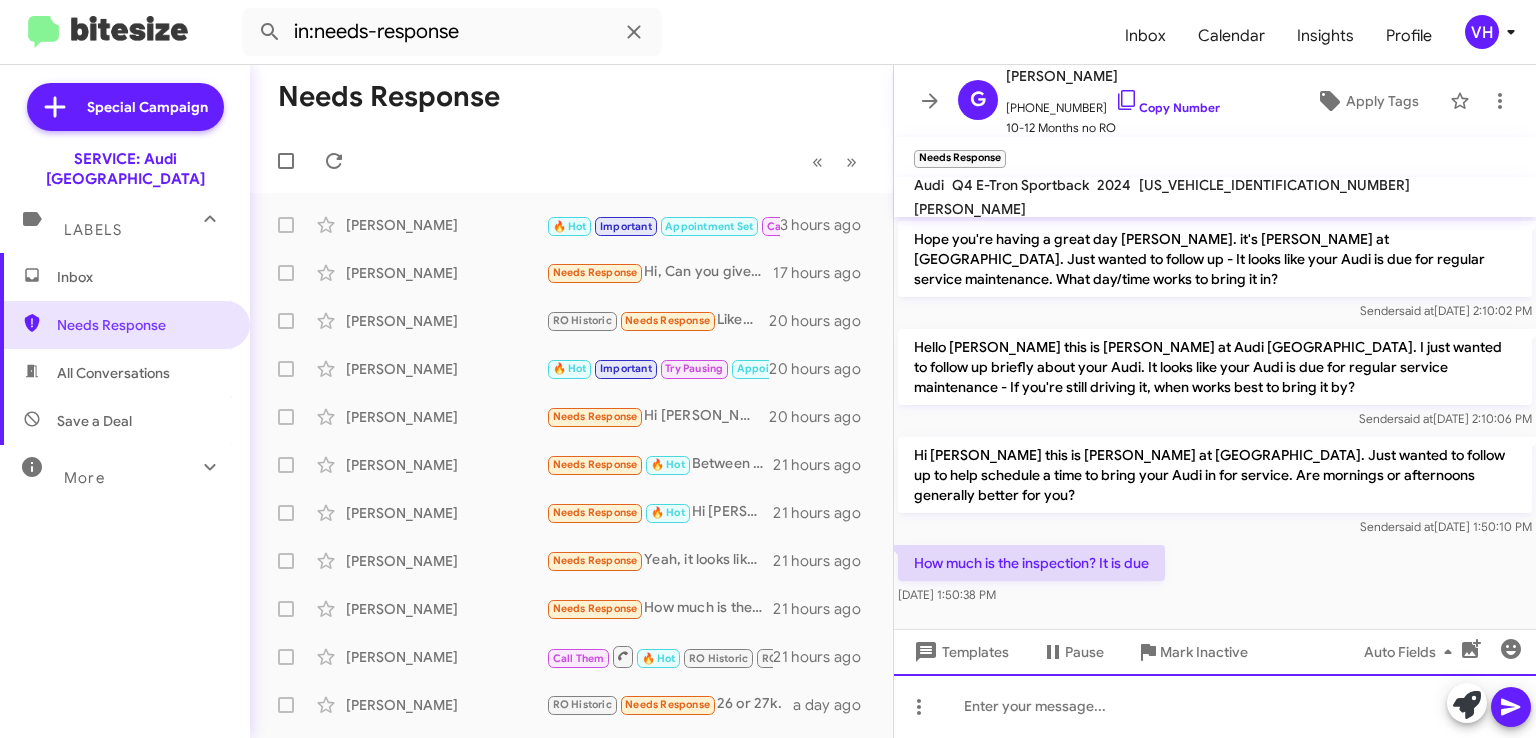 click 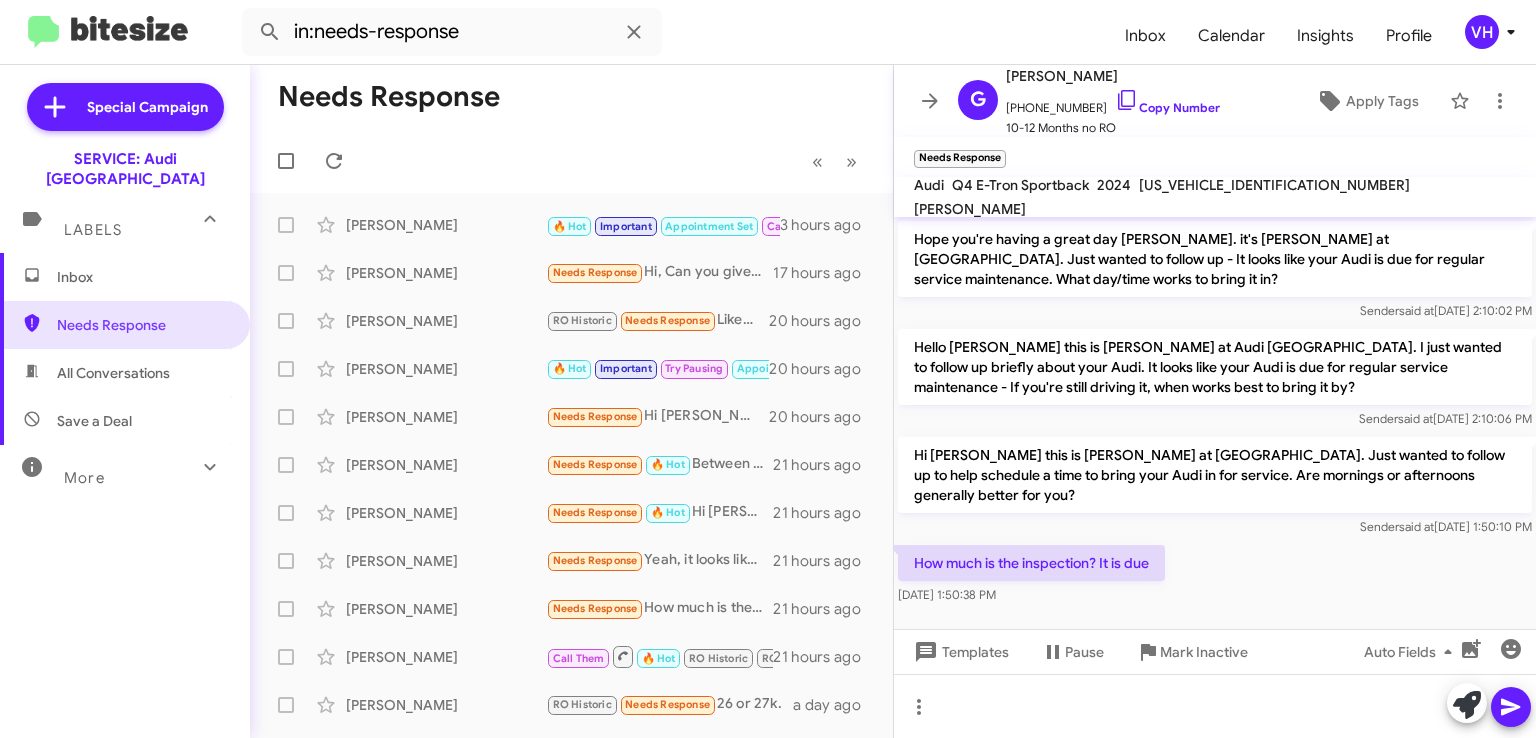 click on "Hello Germayne this is Josh Spier at Audi Oakland. I just wanted to follow up briefly about your Audi. It looks like your Audi is due for regular service maintenance - If you're still driving it, when works best to bring it by? Sender   said at   Mar 12, 2025, 2:10:06 PM" 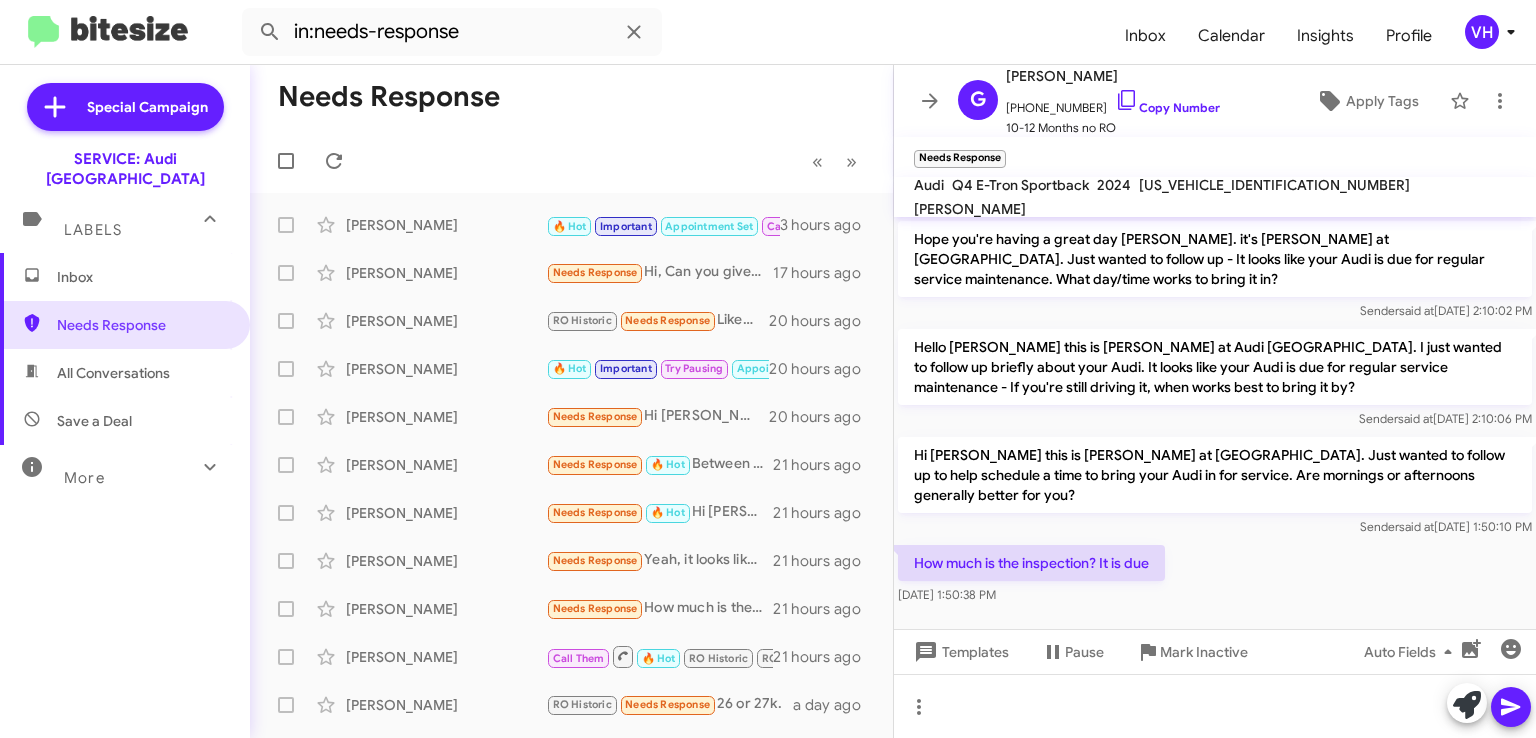 click on "How much is the inspection? It is due    Jul 9, 2025, 1:50:38 PM" 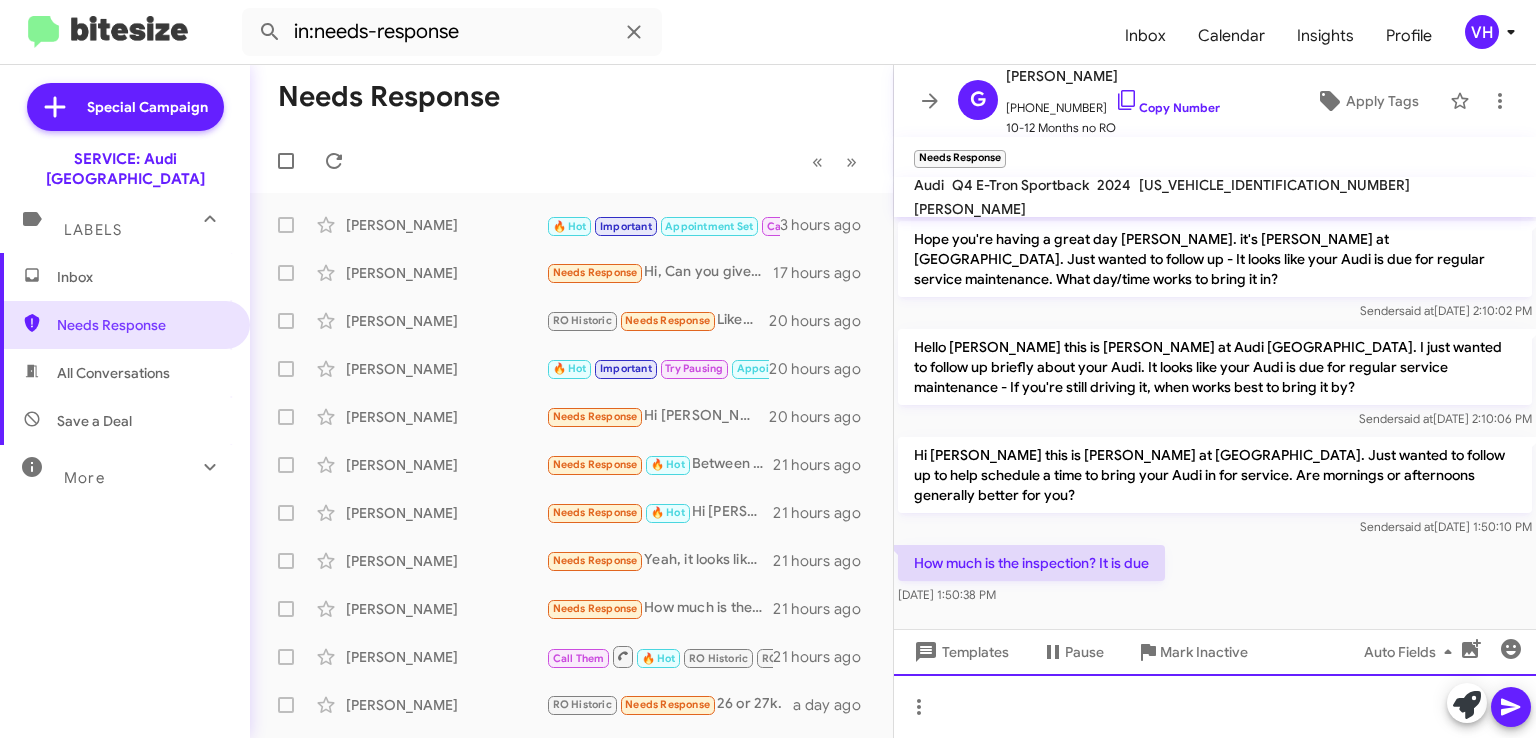 click 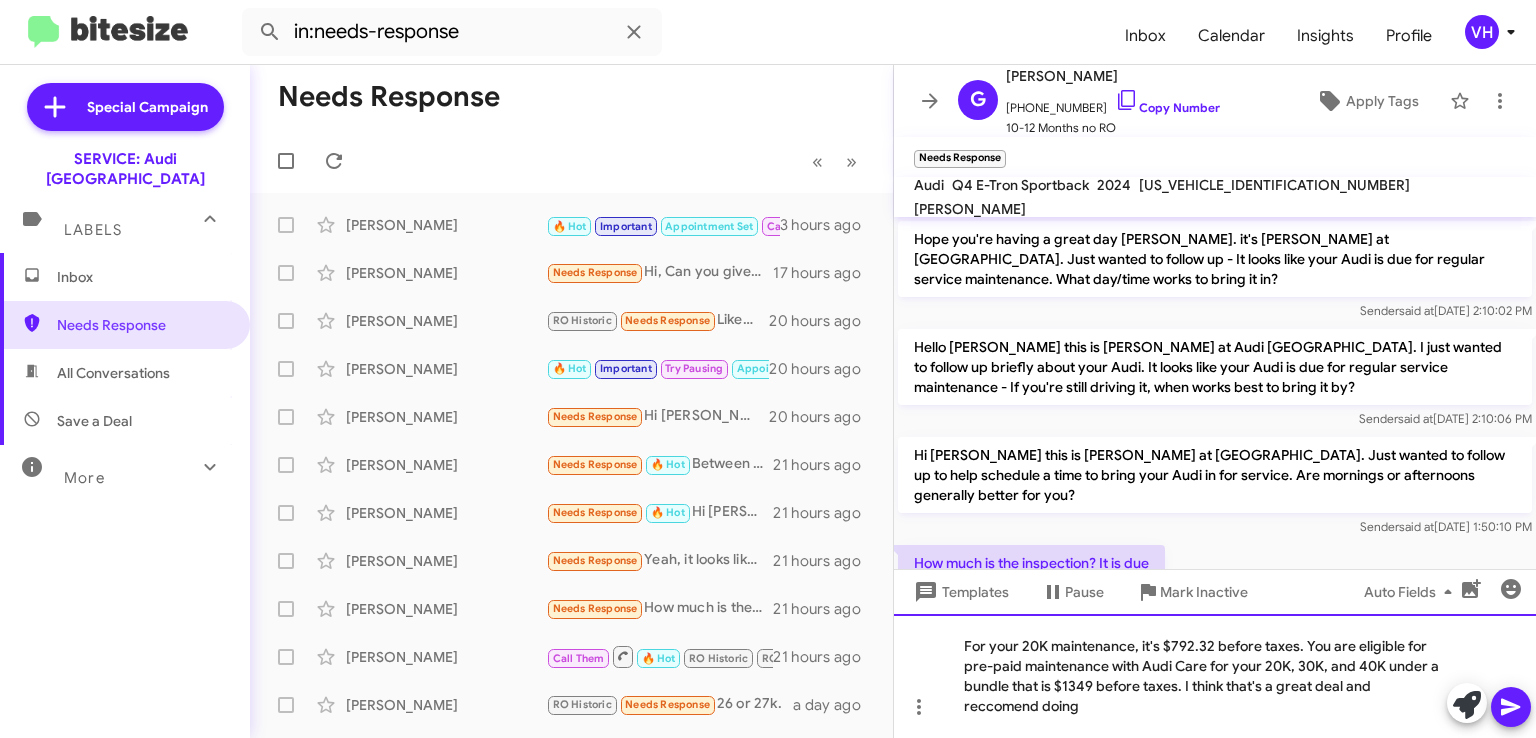 click on "For your 20K maintenance, it's $792.32 before taxes. You are eligible for pre-paid maintenance with Audi Care for your 20K, 30K, and 40K under a bundle that is $1349 before taxes. I think that's a great deal and reccomend doing" 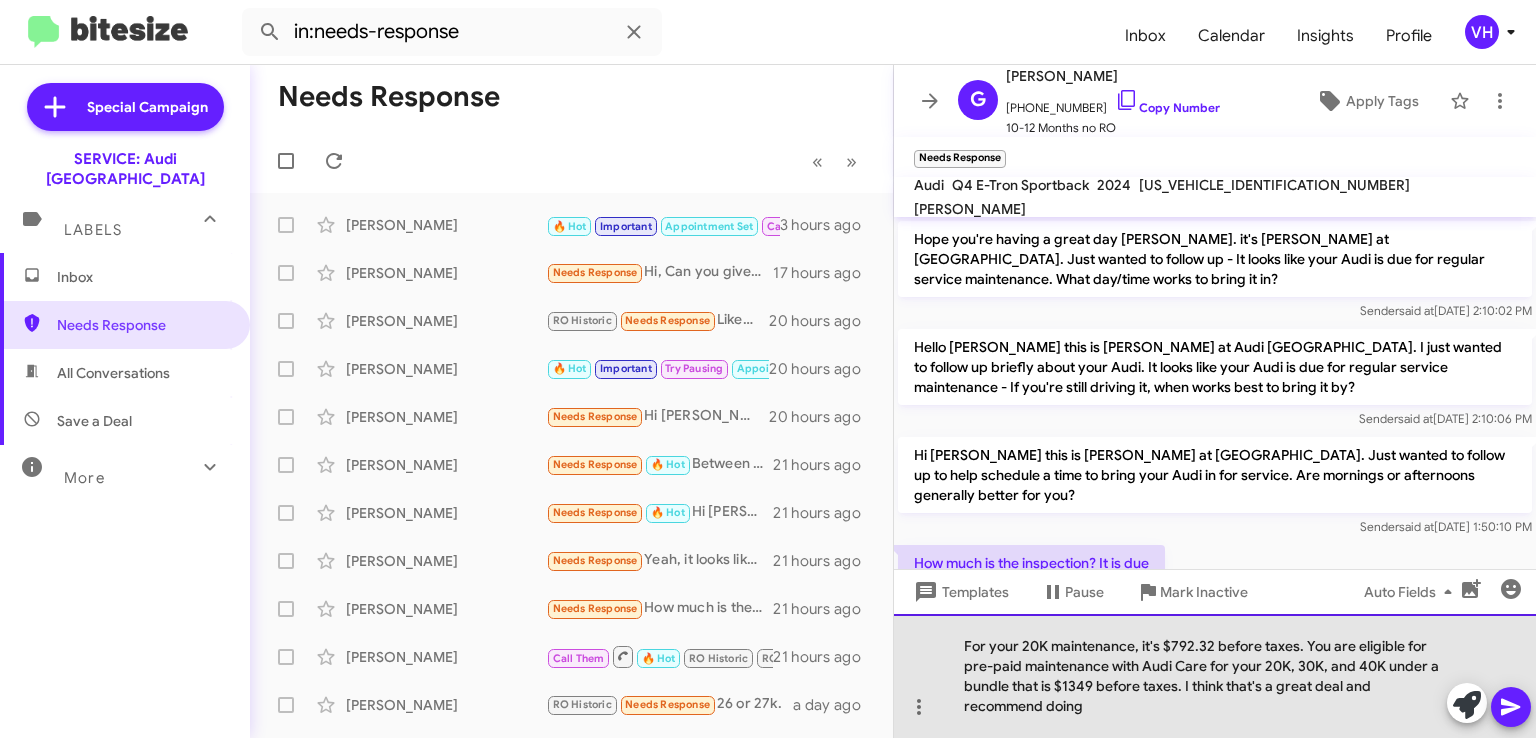 click on "For your 20K maintenance, it's $792.32 before taxes. You are eligible for pre-paid maintenance with Audi Care for your 20K, 30K, and 40K under a bundle that is $1349 before taxes. I think that's a great deal and recommend doing" 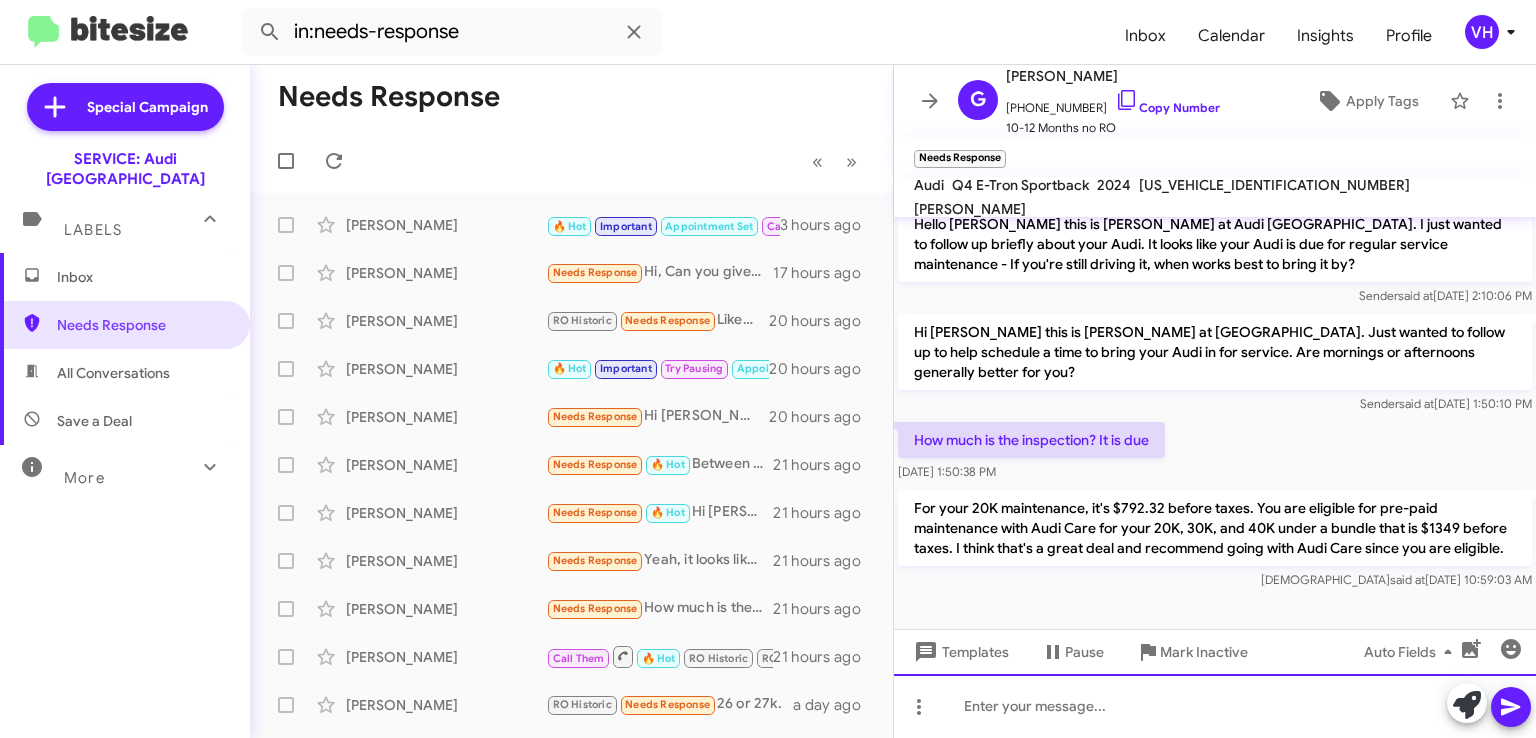 scroll, scrollTop: 604, scrollLeft: 0, axis: vertical 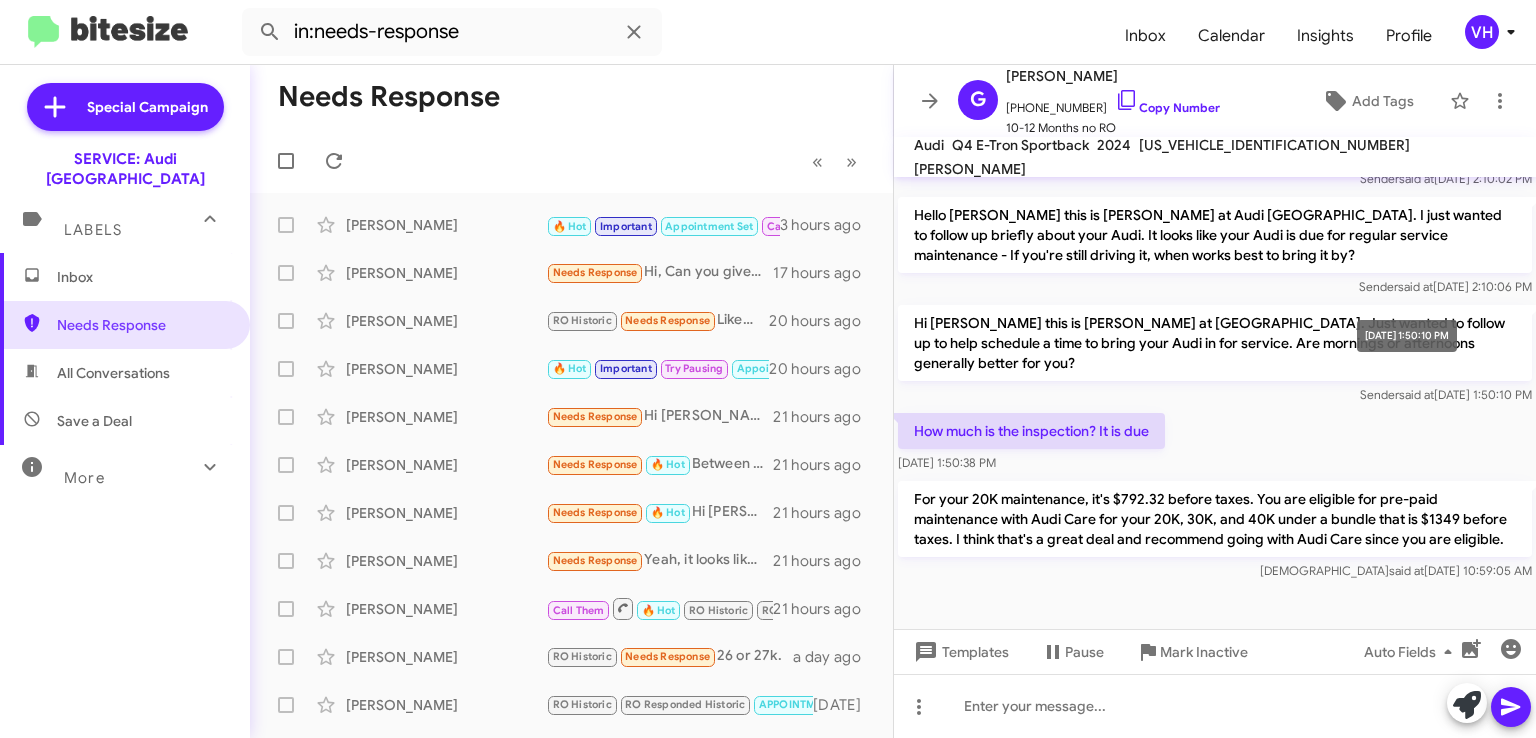 click on "Sender   said at   Jul 9, 2025, 1:50:10 PM" 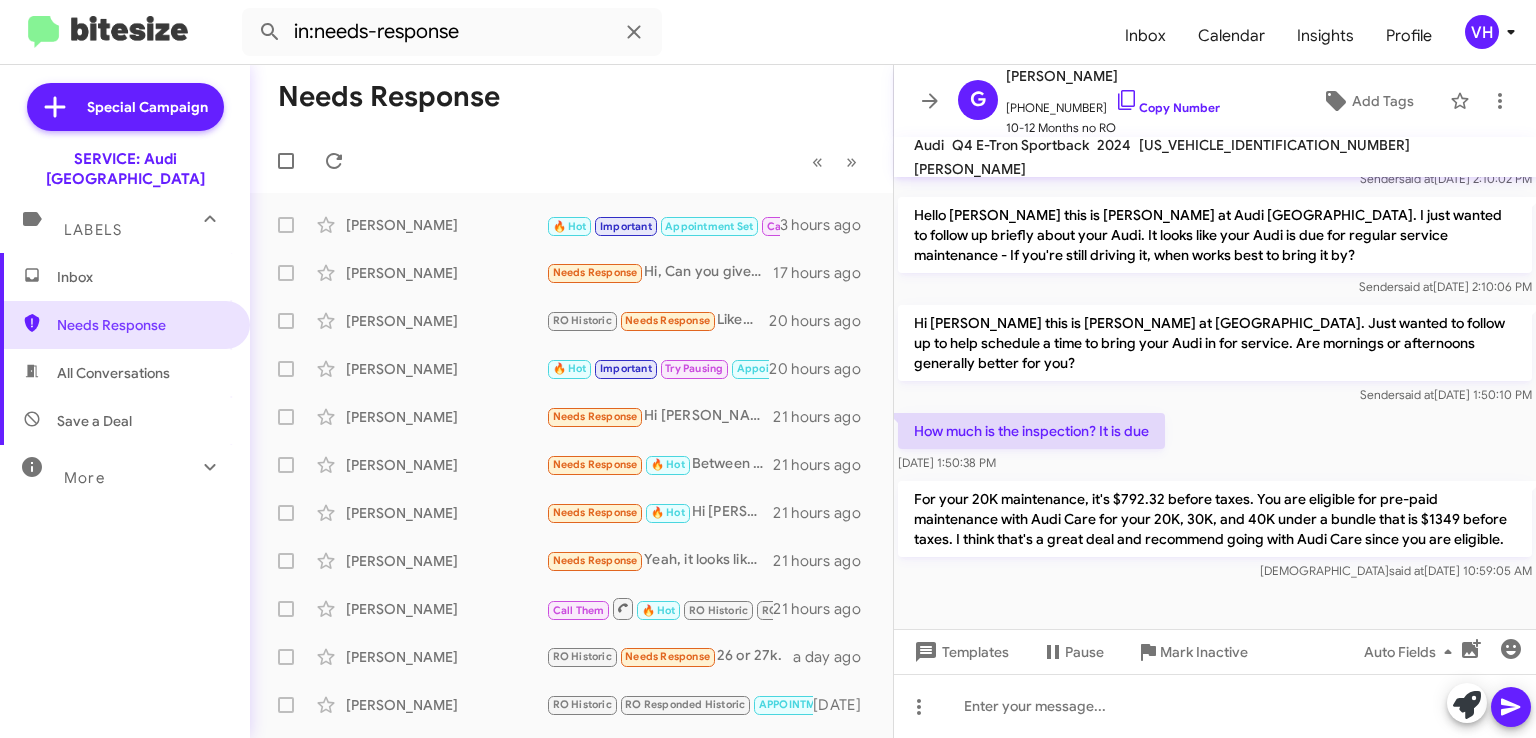 drag, startPoint x: 1276, startPoint y: 437, endPoint x: 889, endPoint y: 359, distance: 394.78223 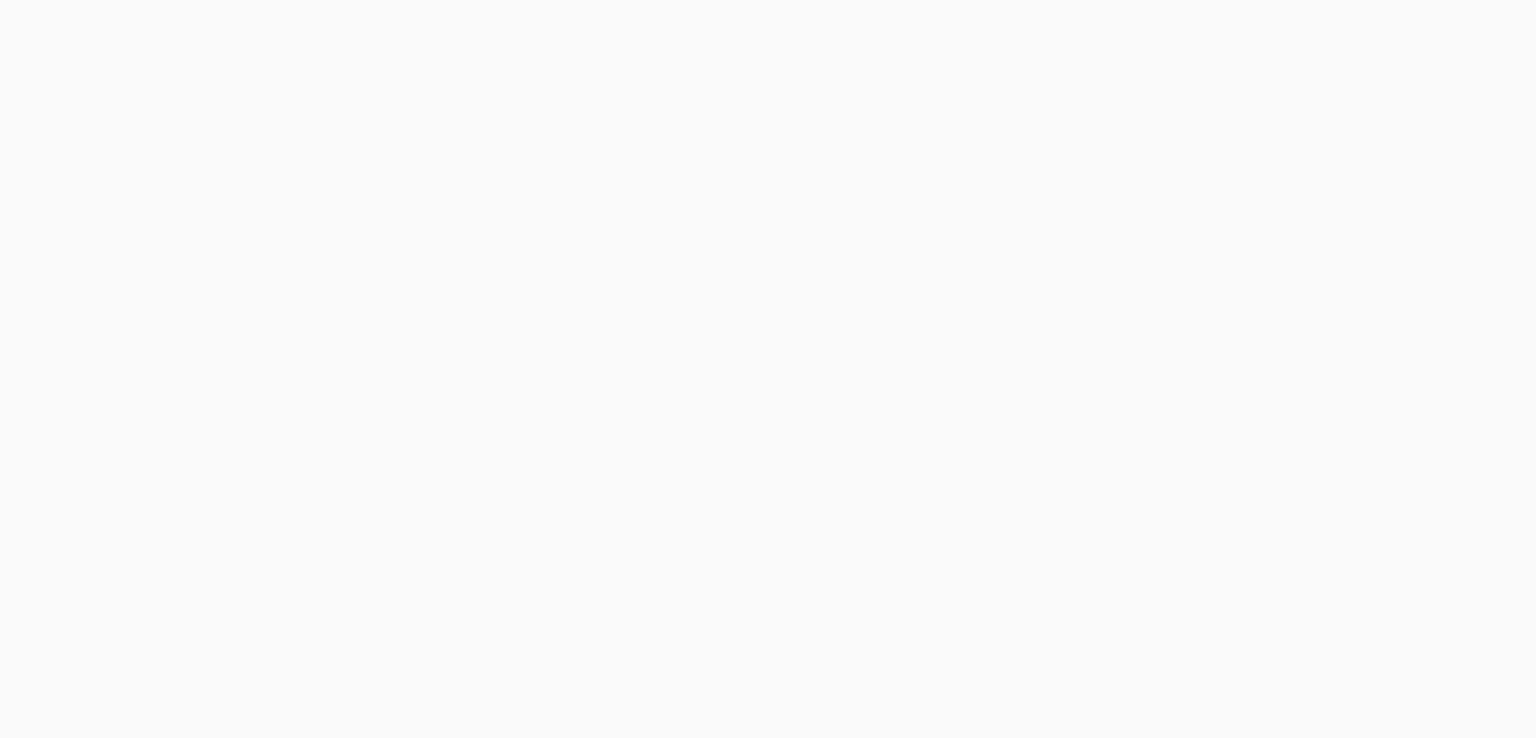 scroll, scrollTop: 0, scrollLeft: 0, axis: both 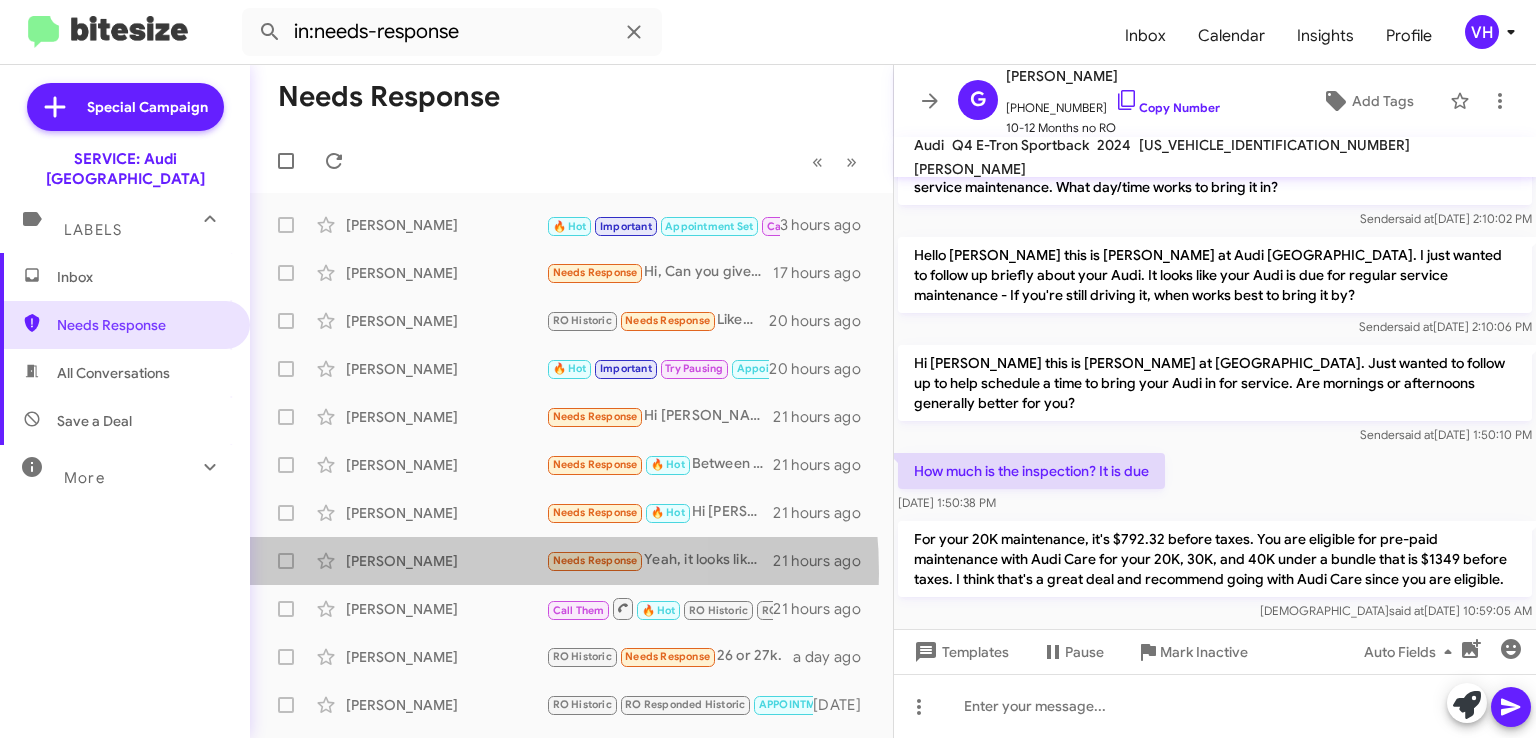 click on "Janette Stockwell  Needs Response   Yeah, it looks like my oil change is due soon and I don't know if I can afford anything beyond that. Can you let me know what the cost are roughly?   21 hours ago" 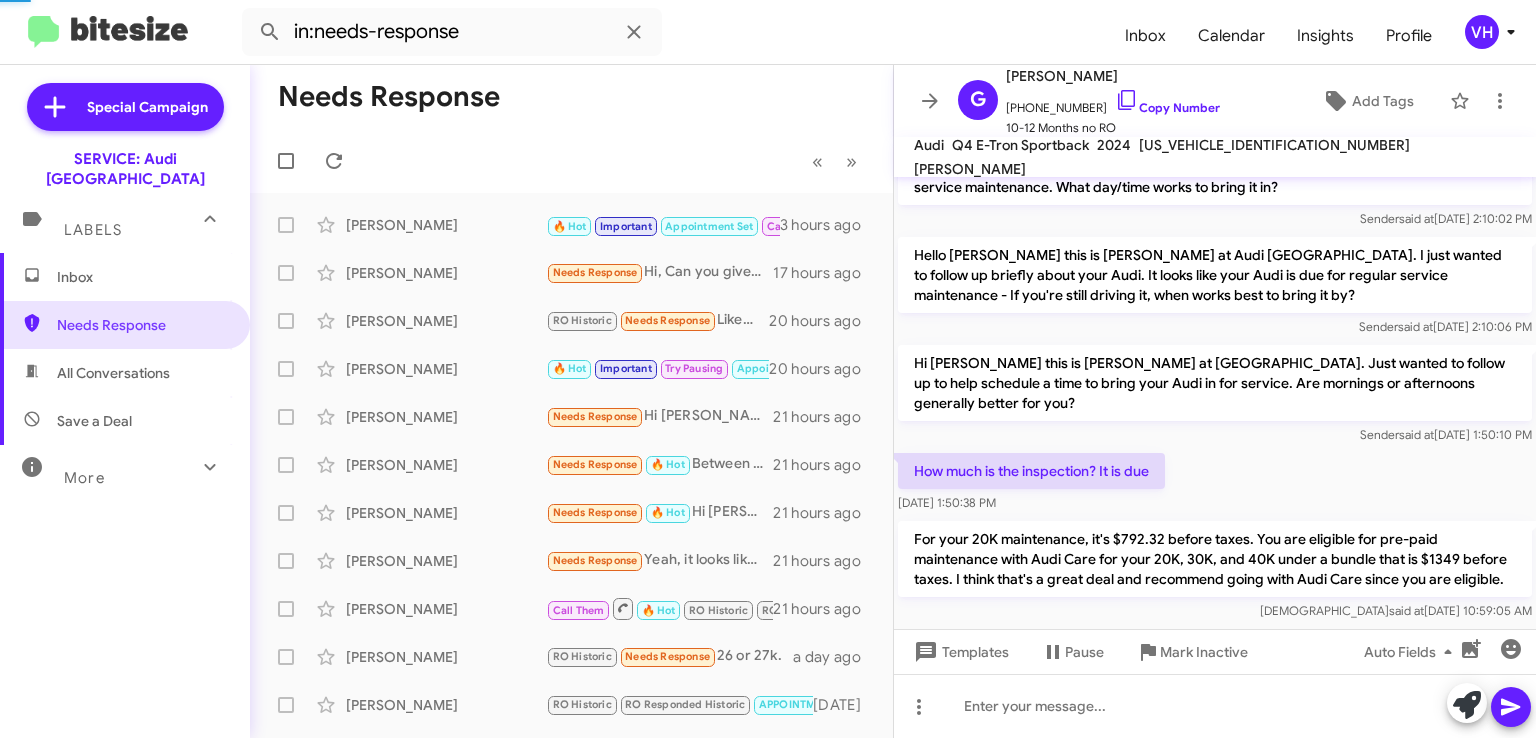scroll, scrollTop: 0, scrollLeft: 0, axis: both 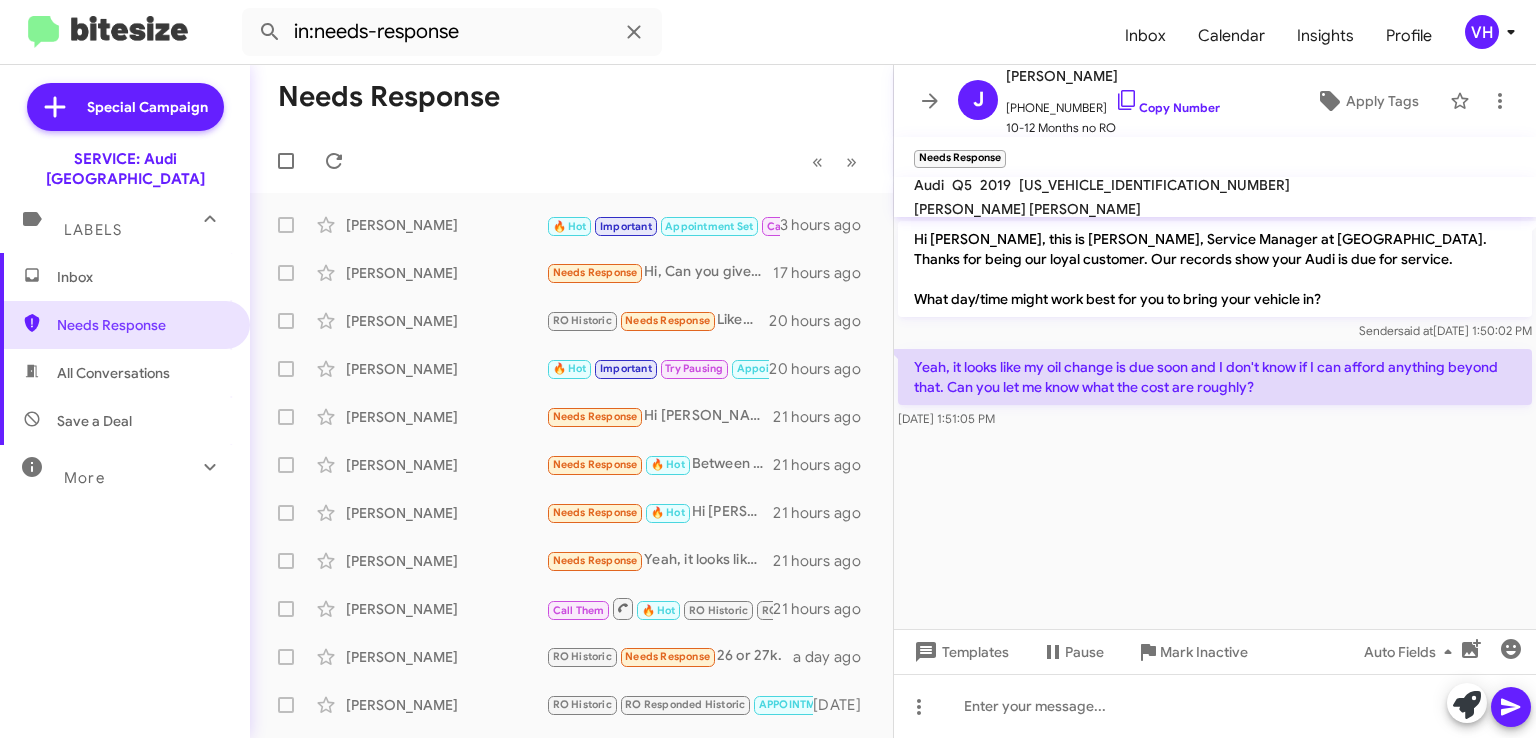 click on "[US_VEHICLE_IDENTIFICATION_NUMBER]" 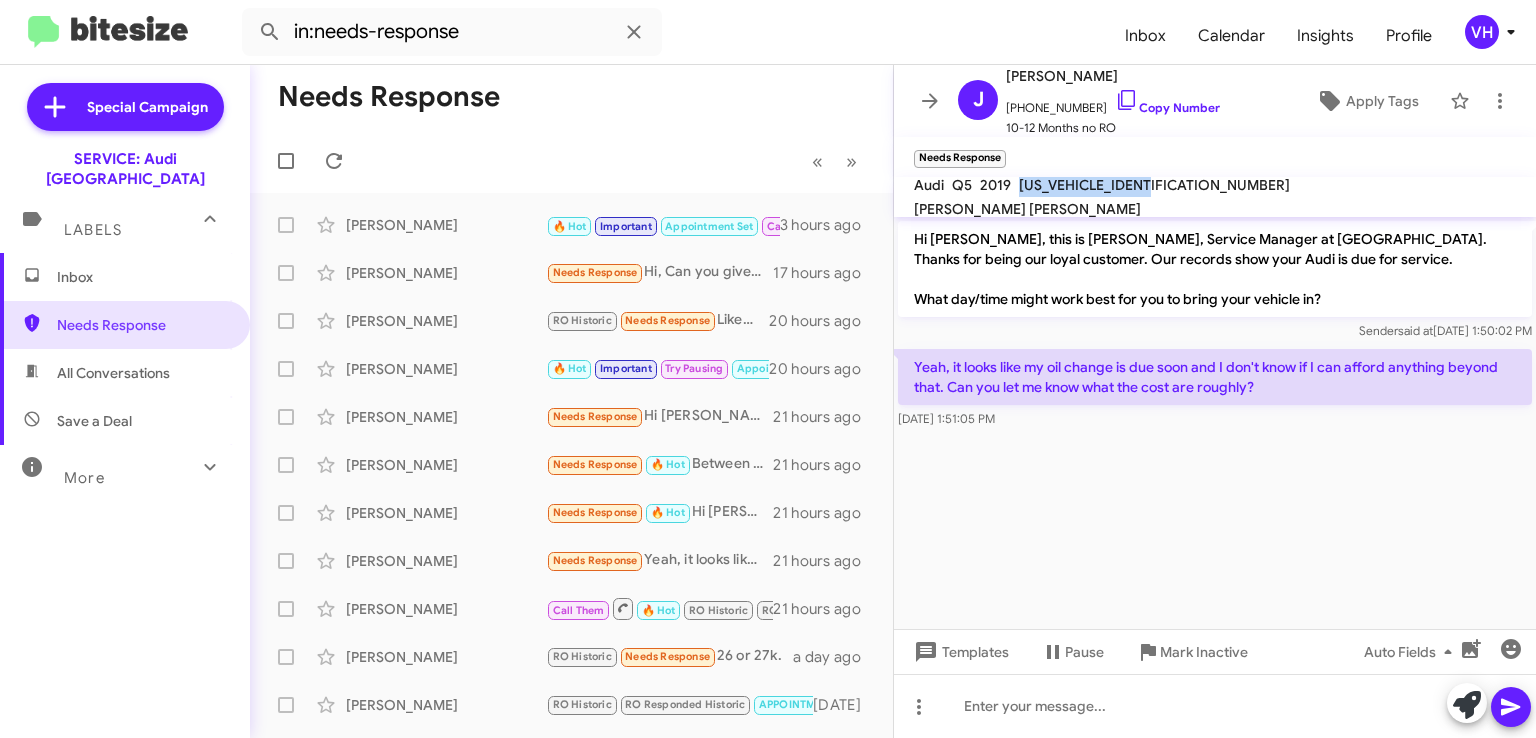 click on "[US_VEHICLE_IDENTIFICATION_NUMBER]" 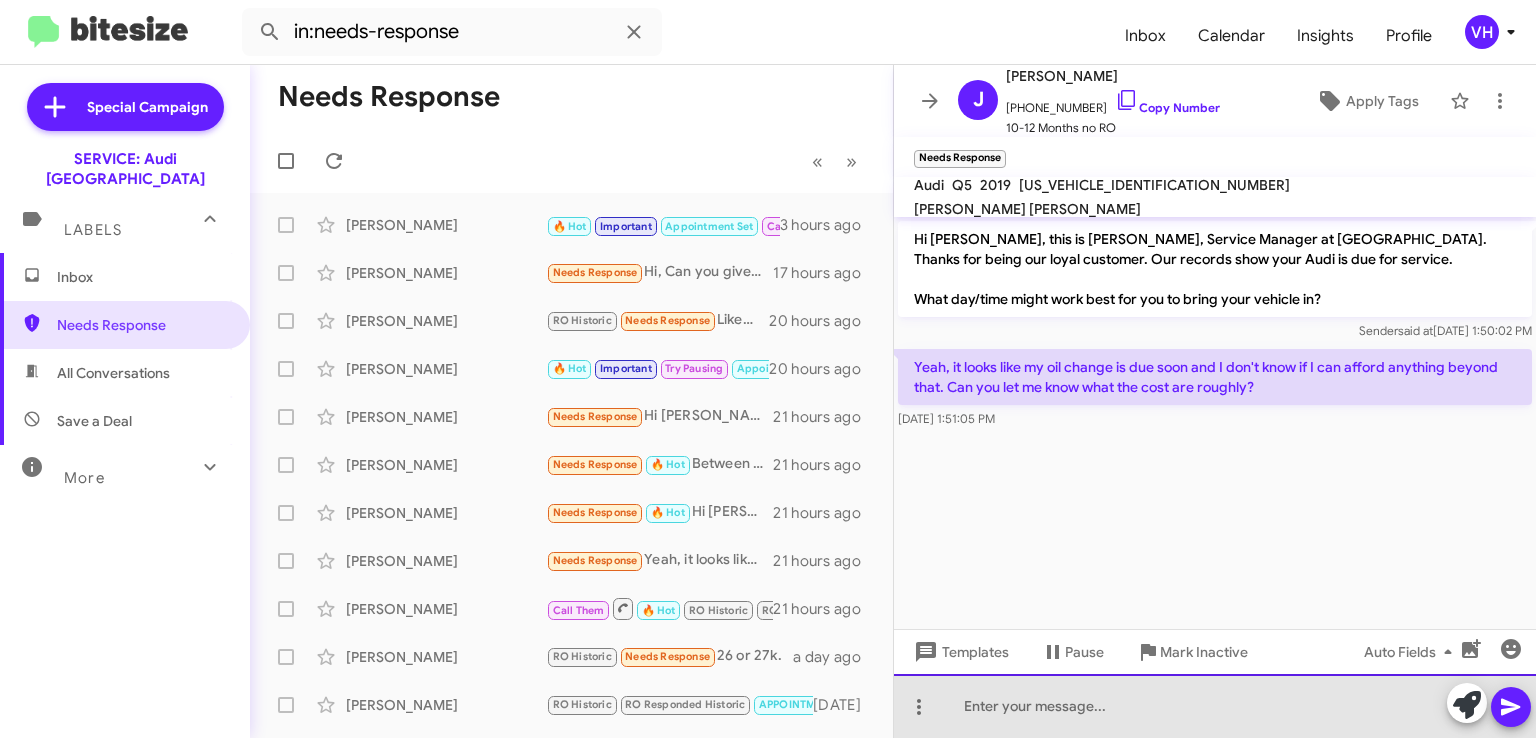 click 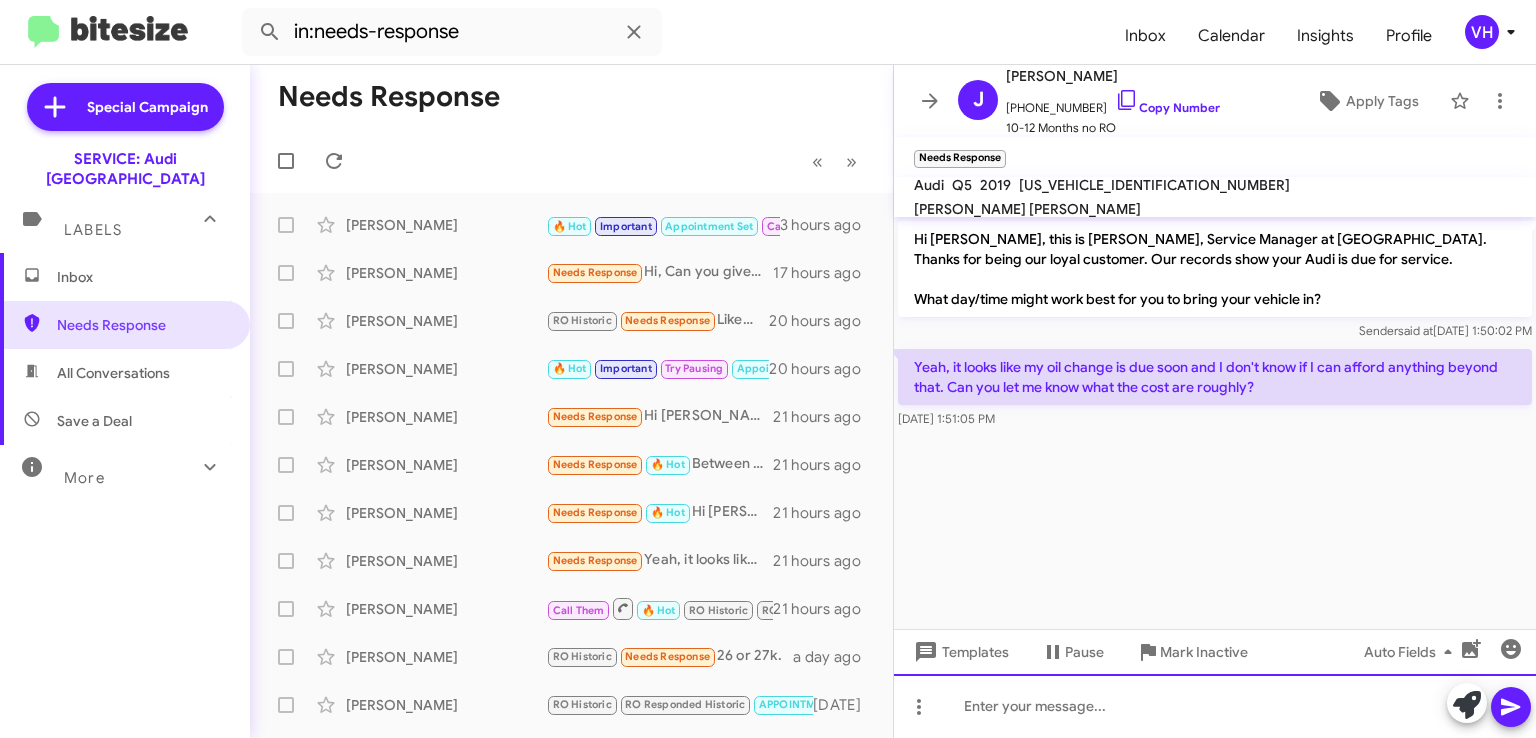 type 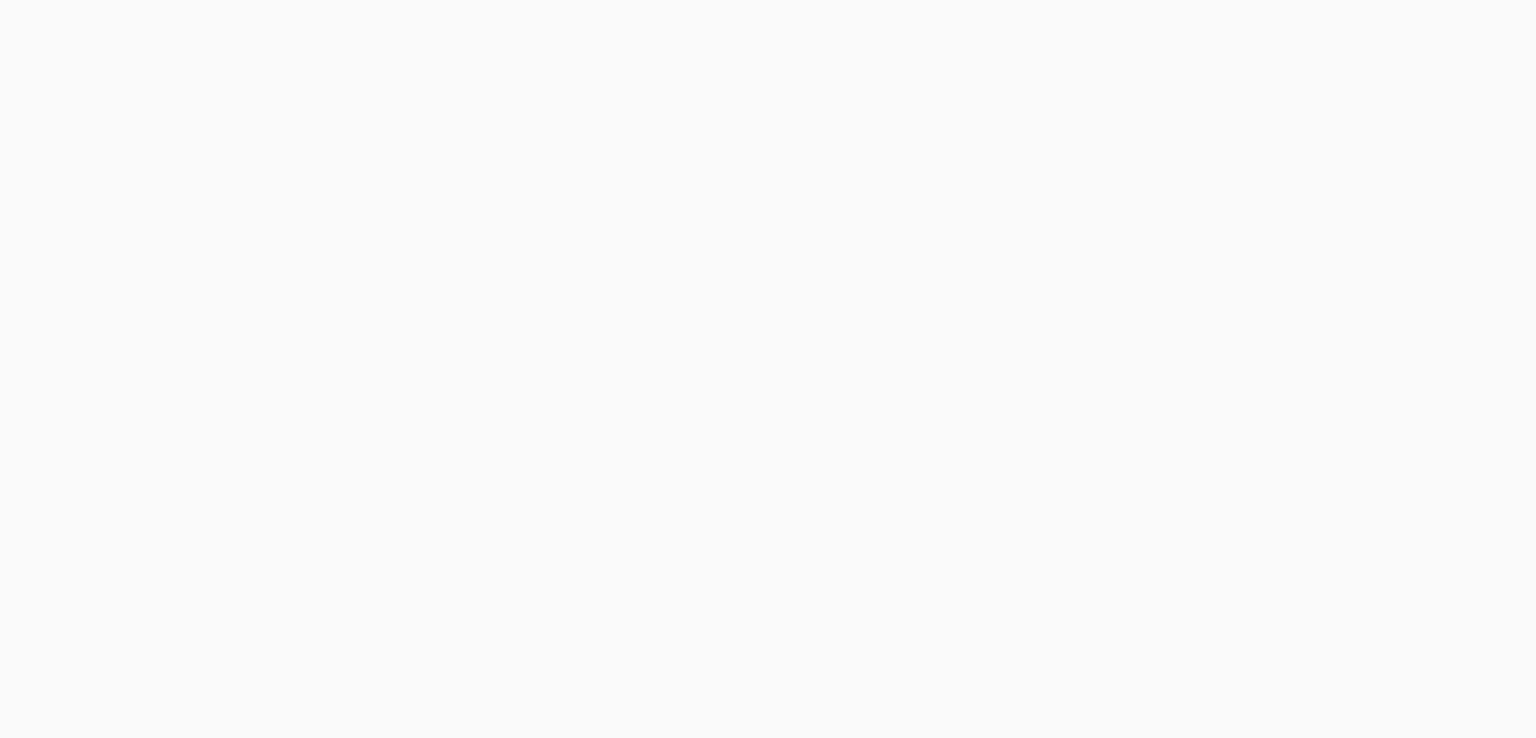 scroll, scrollTop: 0, scrollLeft: 0, axis: both 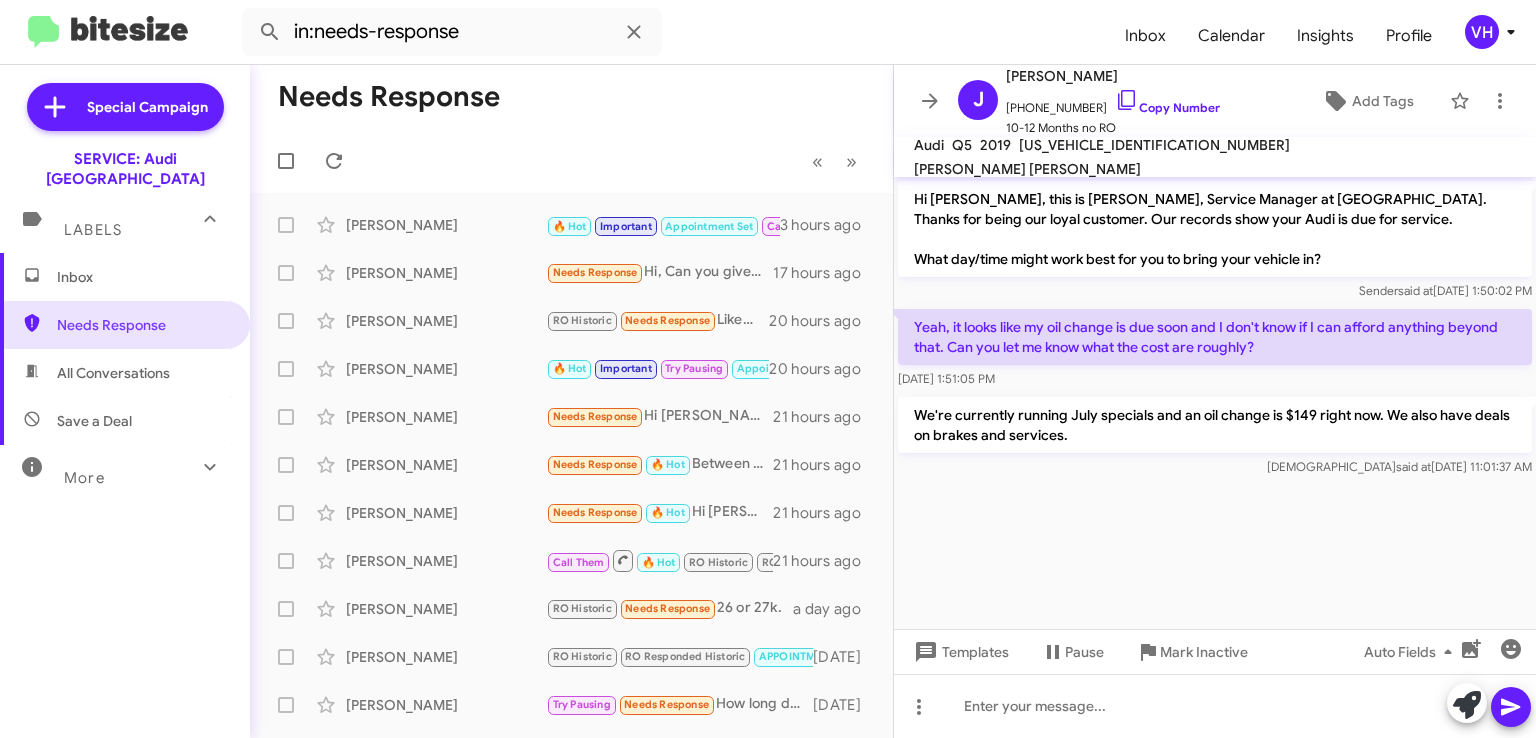 click on "[PERSON_NAME]" 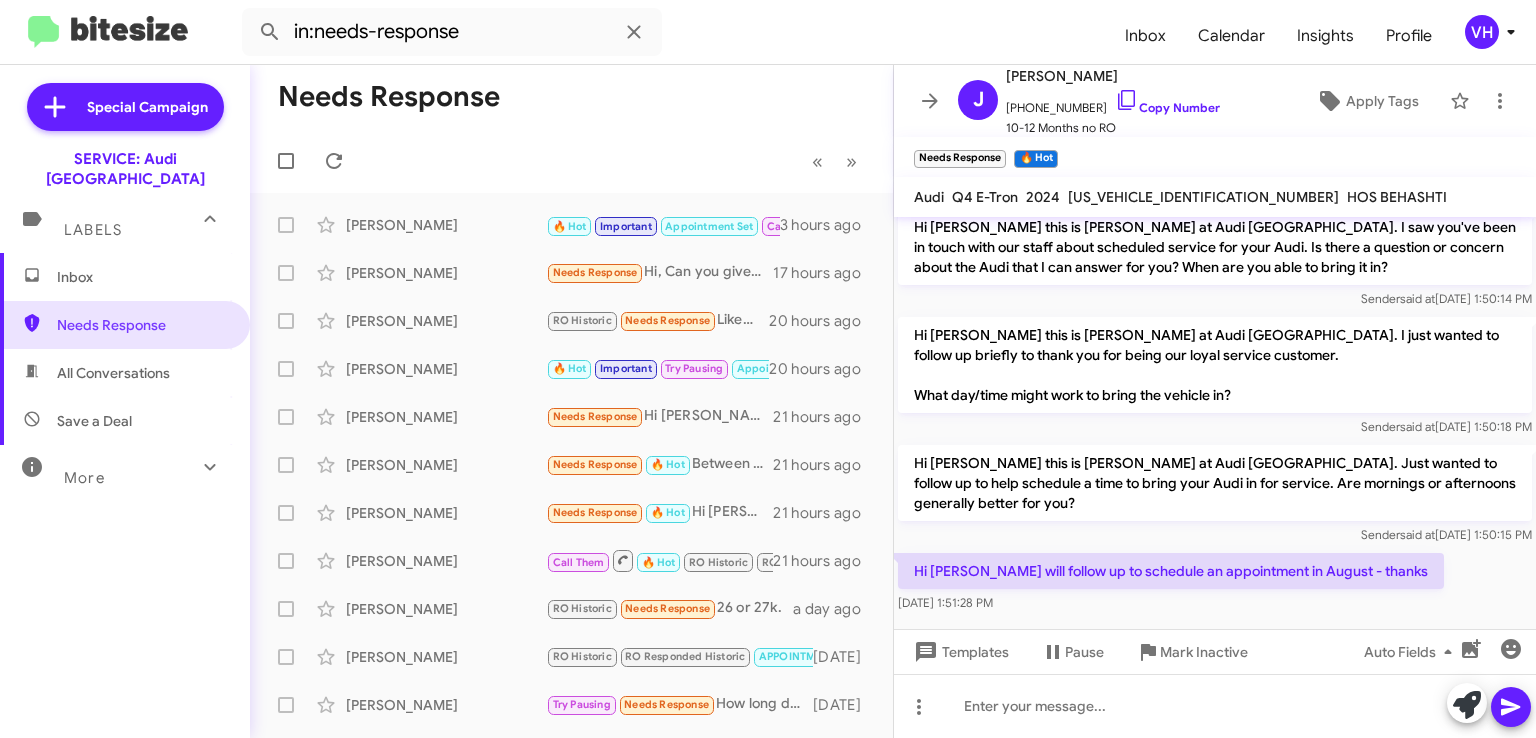 scroll, scrollTop: 152, scrollLeft: 0, axis: vertical 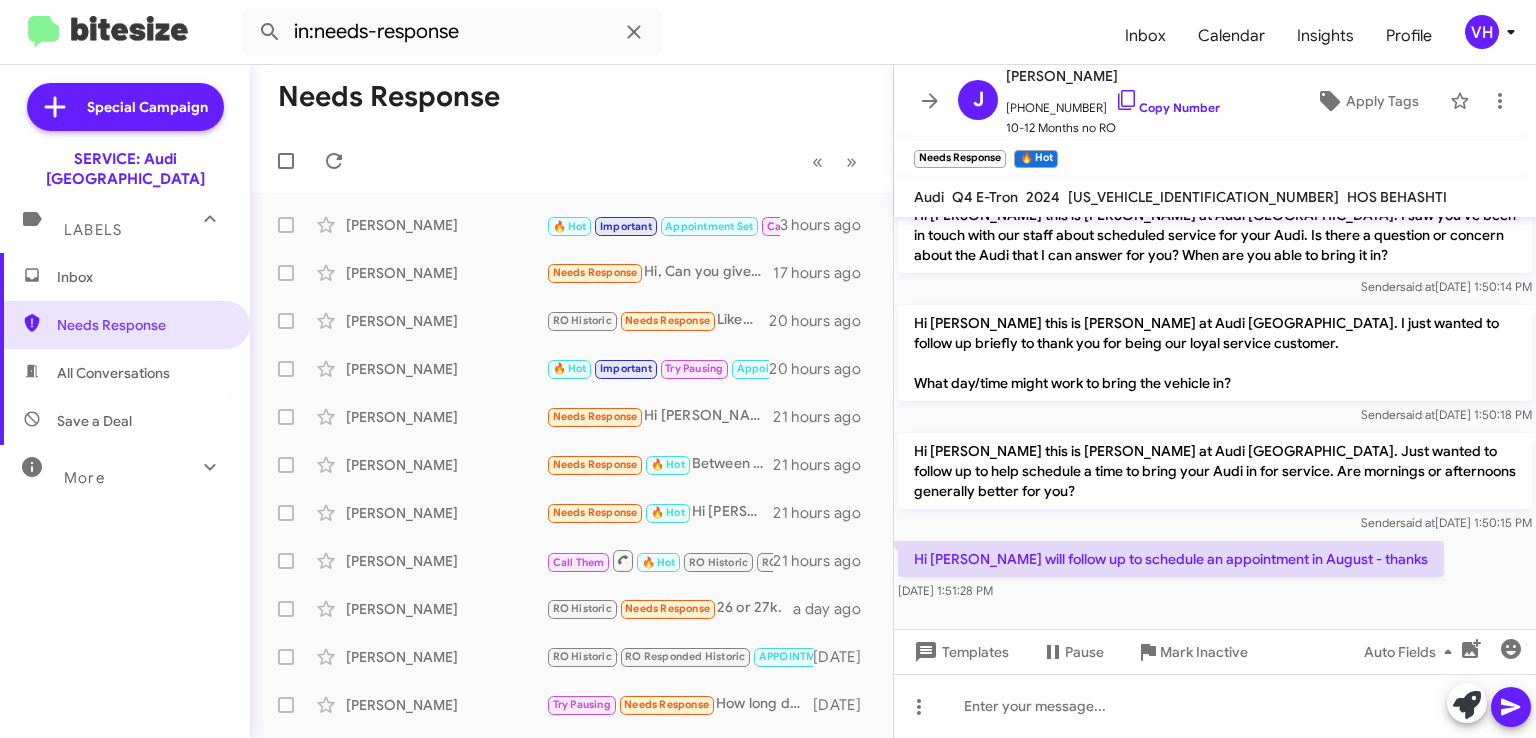 click on "WA1LUBFZ1RP036653" 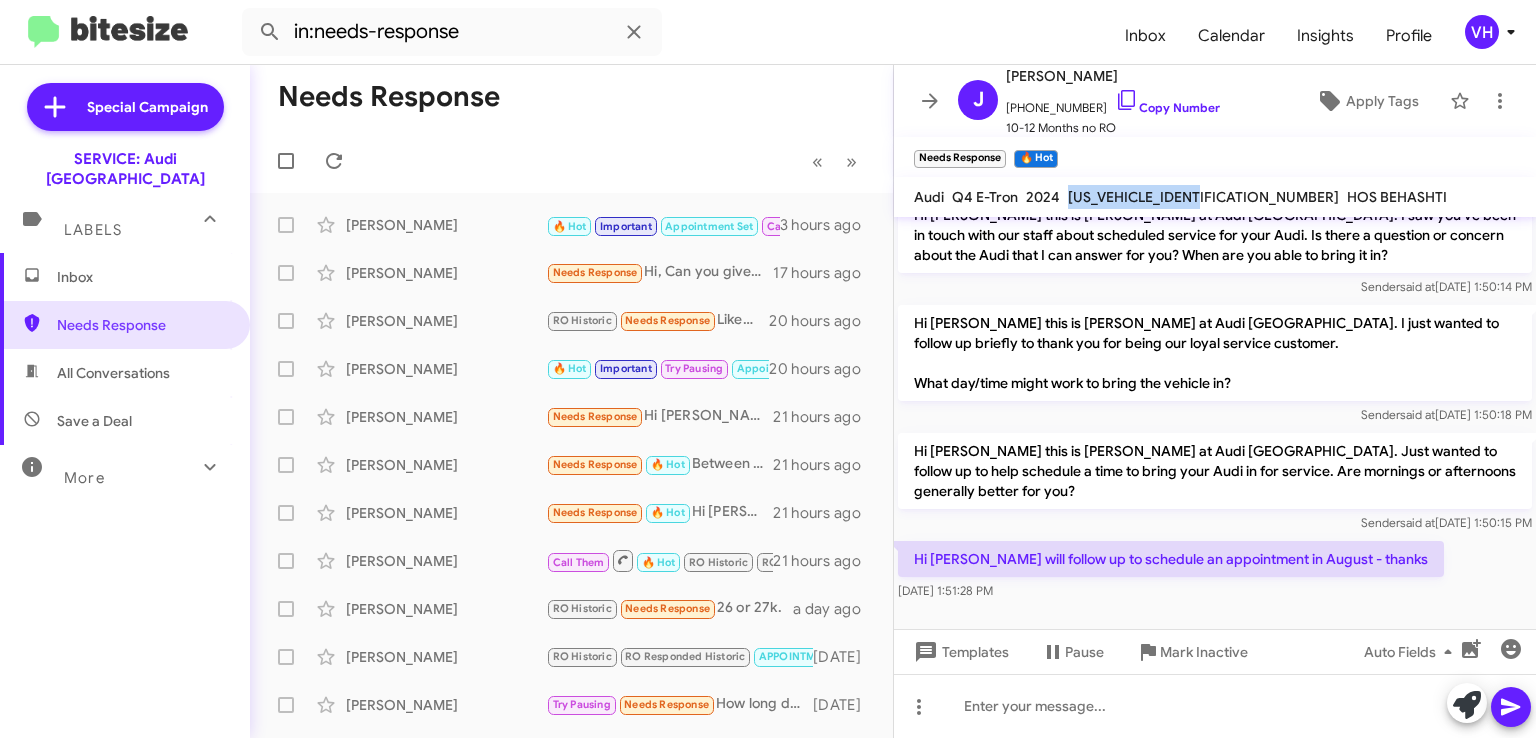 click on "WA1LUBFZ1RP036653" 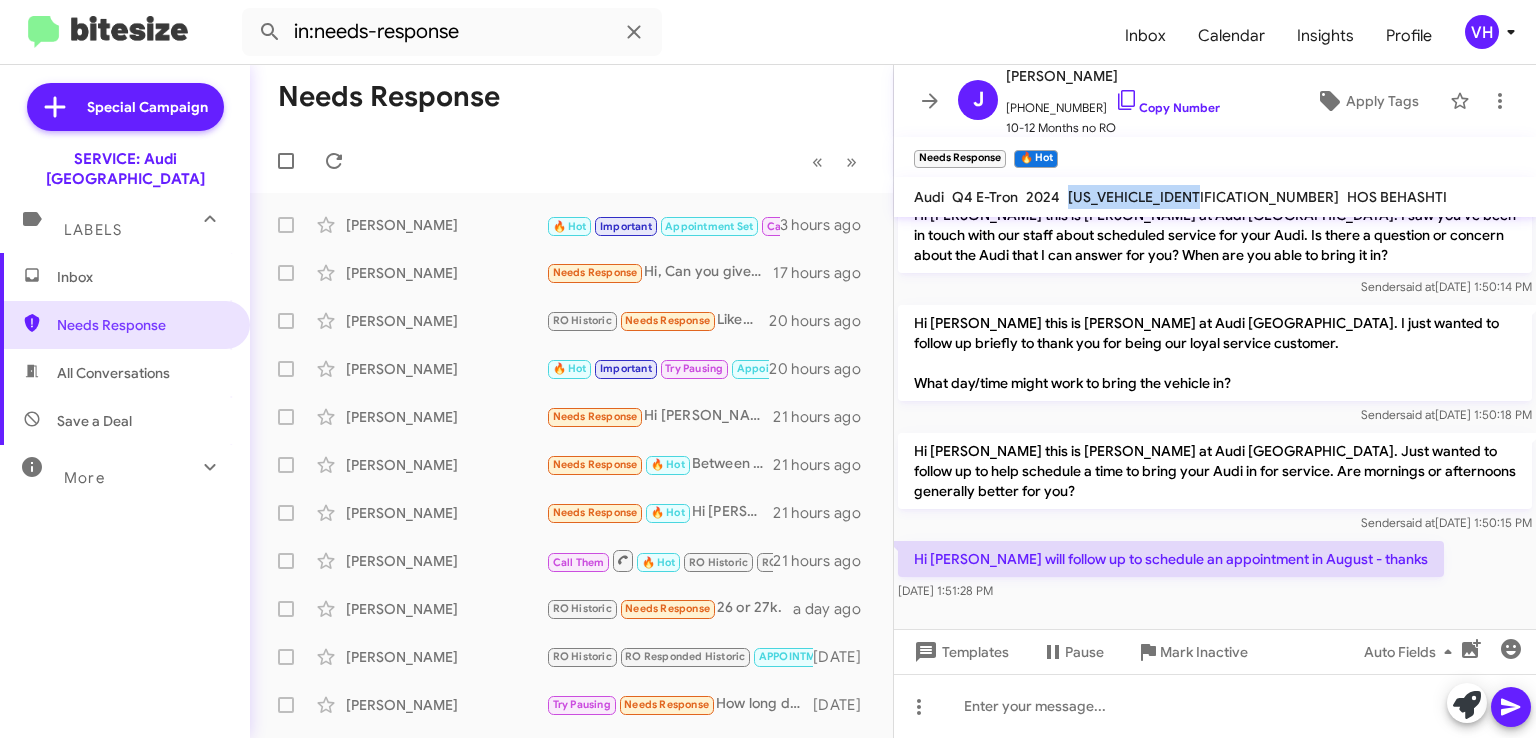 copy on "WA1LUBFZ1RP036653" 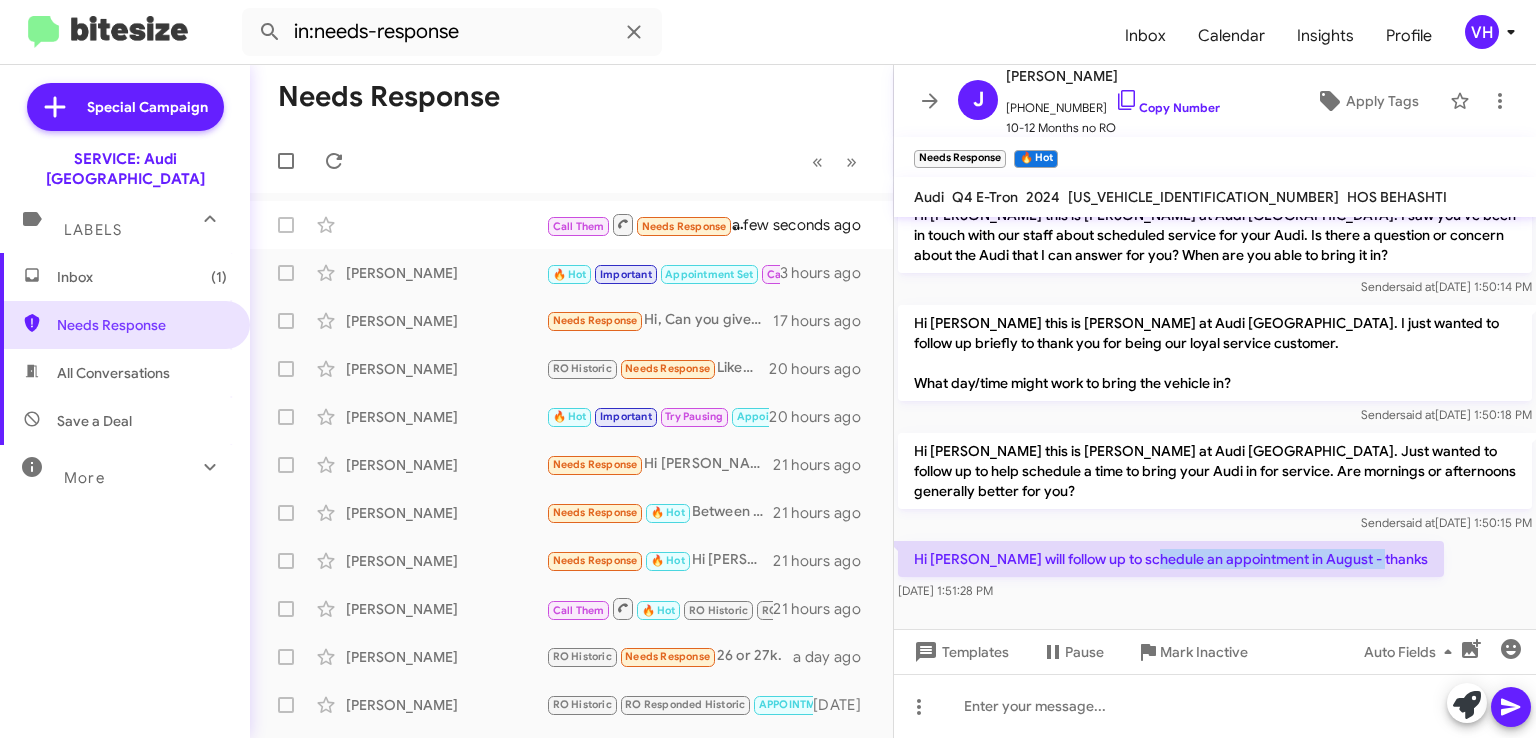drag, startPoint x: 1146, startPoint y: 549, endPoint x: 1376, endPoint y: 559, distance: 230.21729 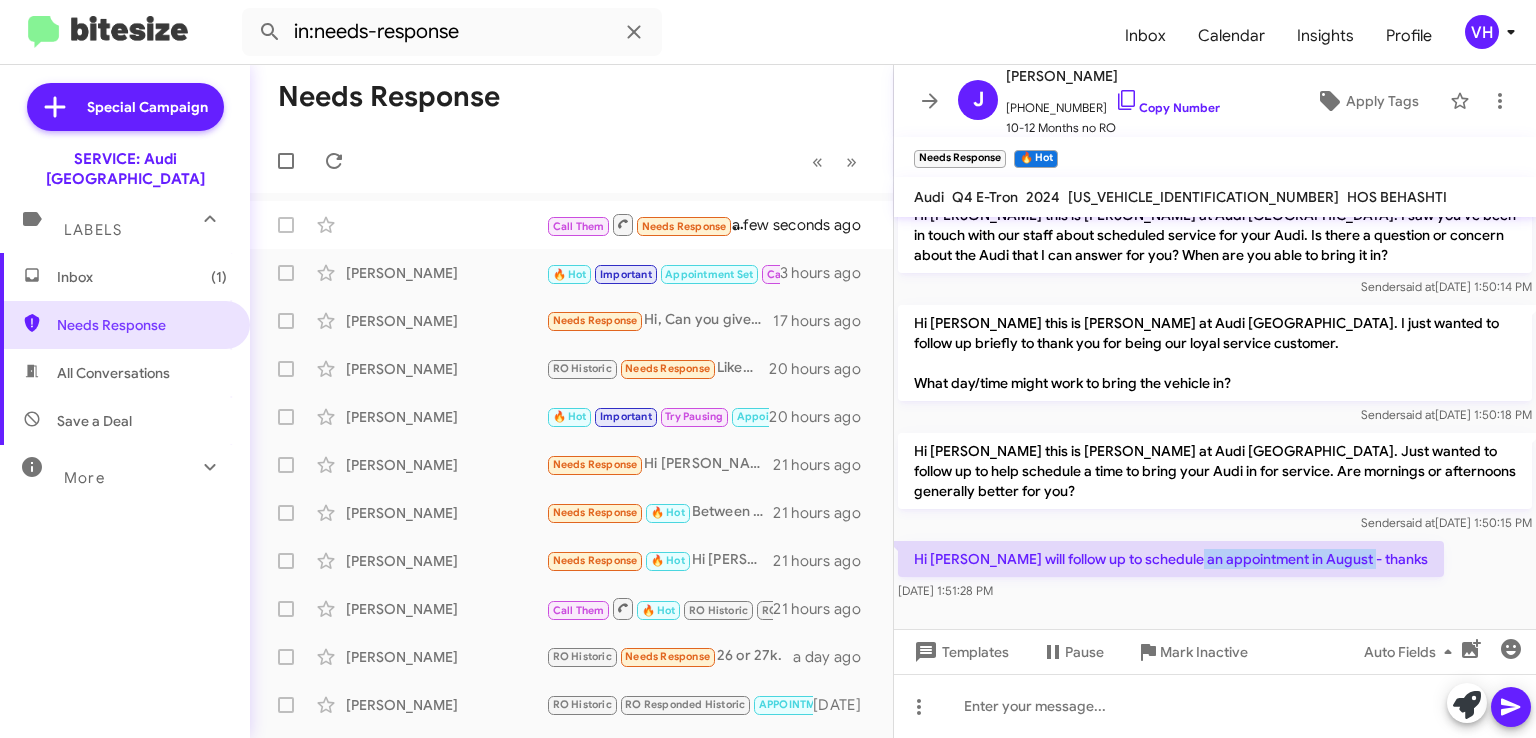 drag, startPoint x: 1349, startPoint y: 563, endPoint x: 1168, endPoint y: 541, distance: 182.3321 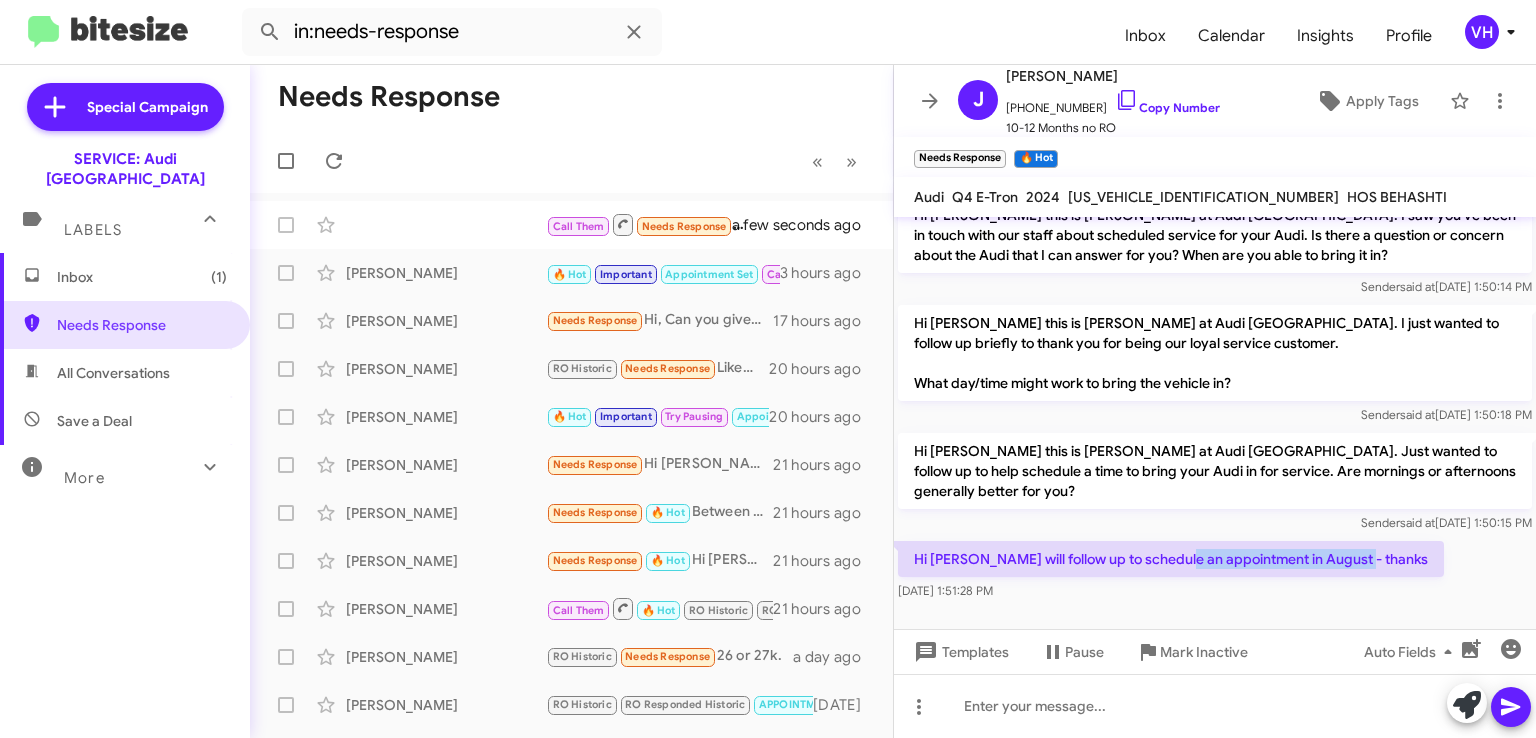 click on "Hi Steve I will follow up to schedule an appointment in August - thanks" 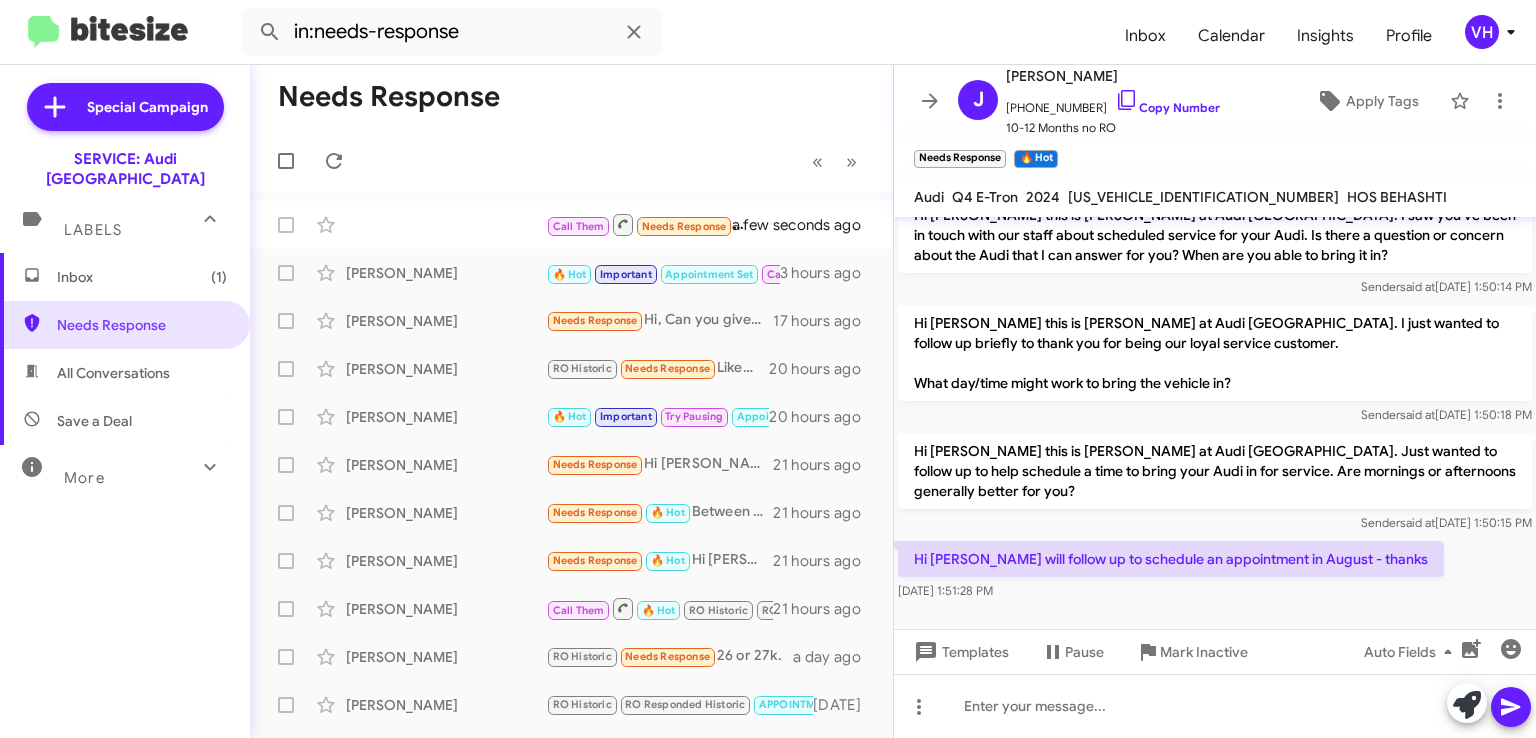 click on "Hi Steve I will follow up to schedule an appointment in August - thanks" 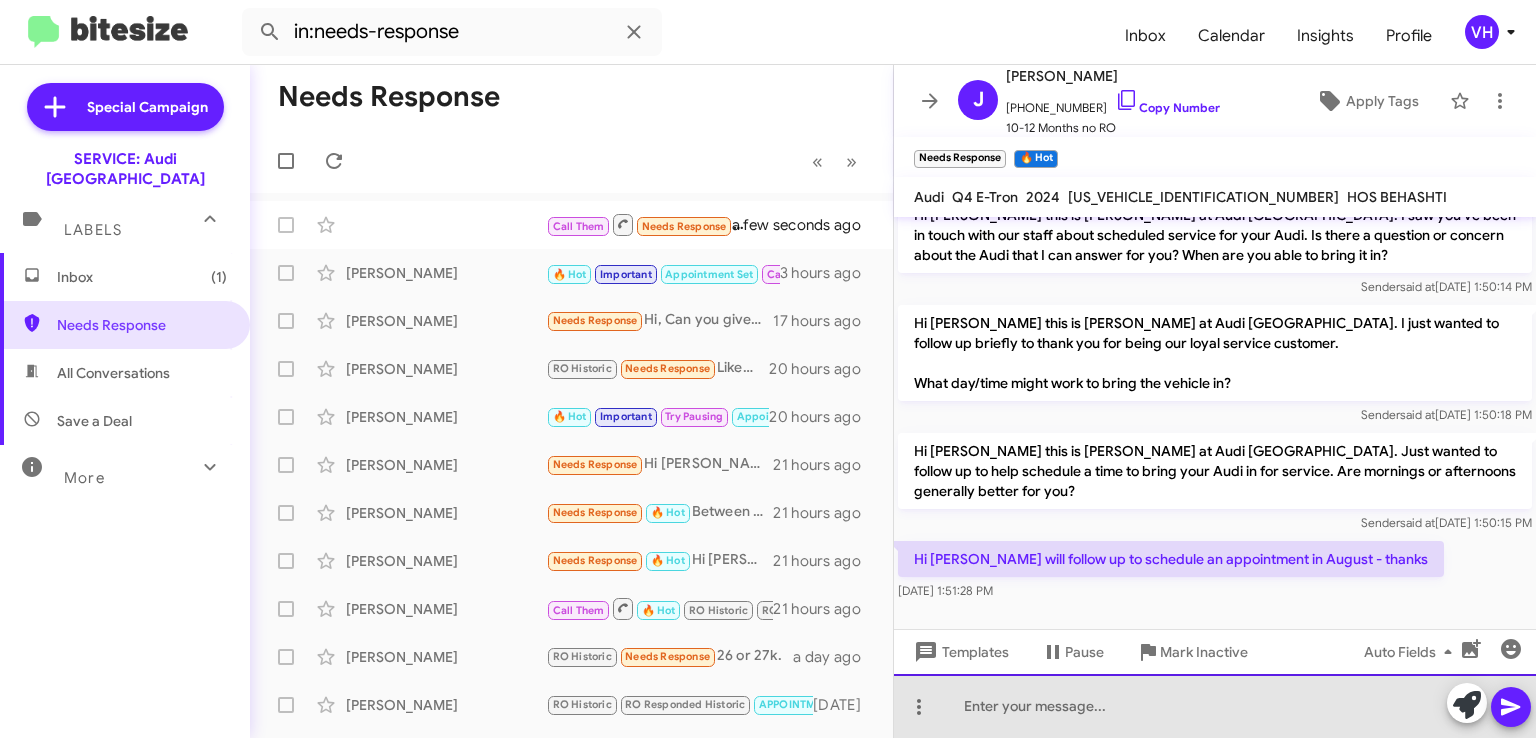 click 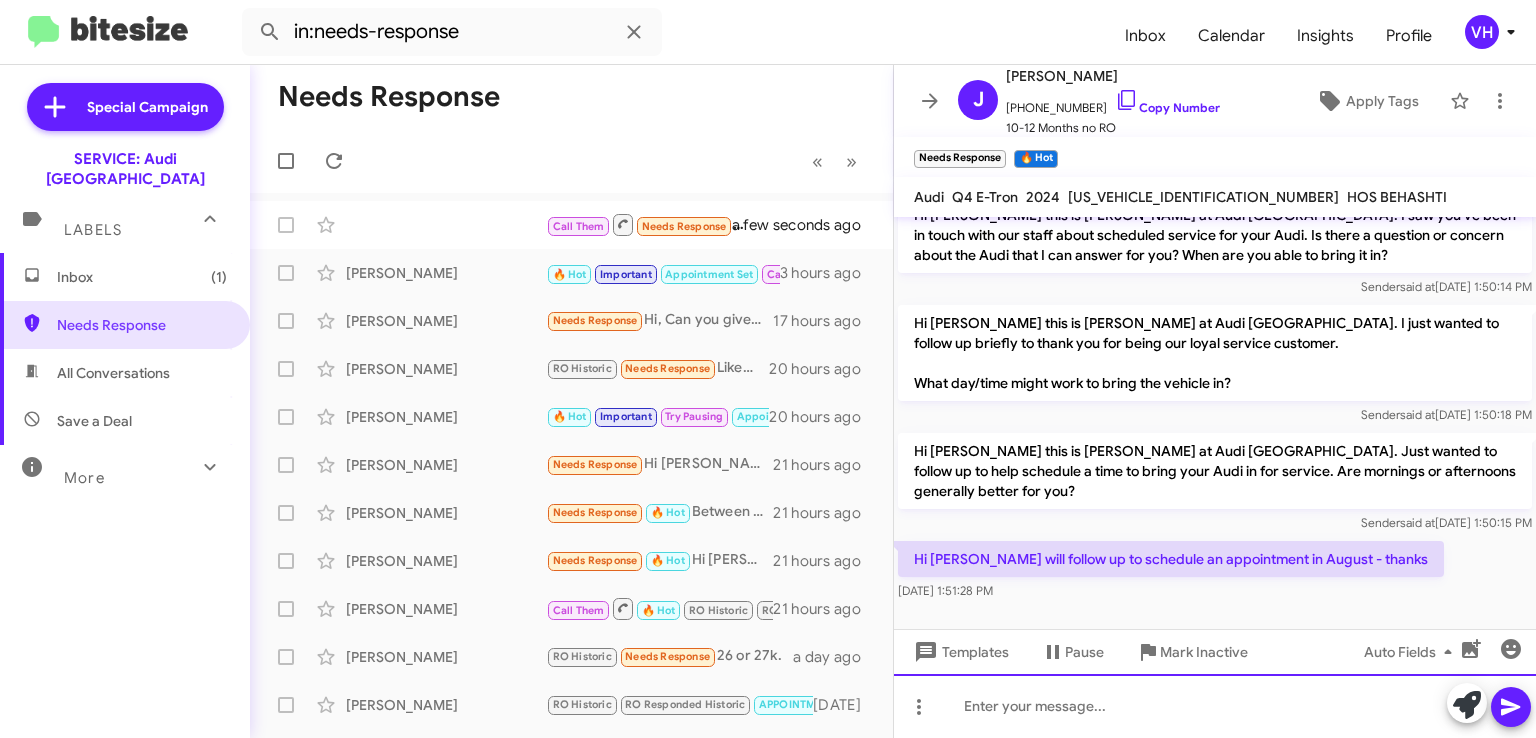 type 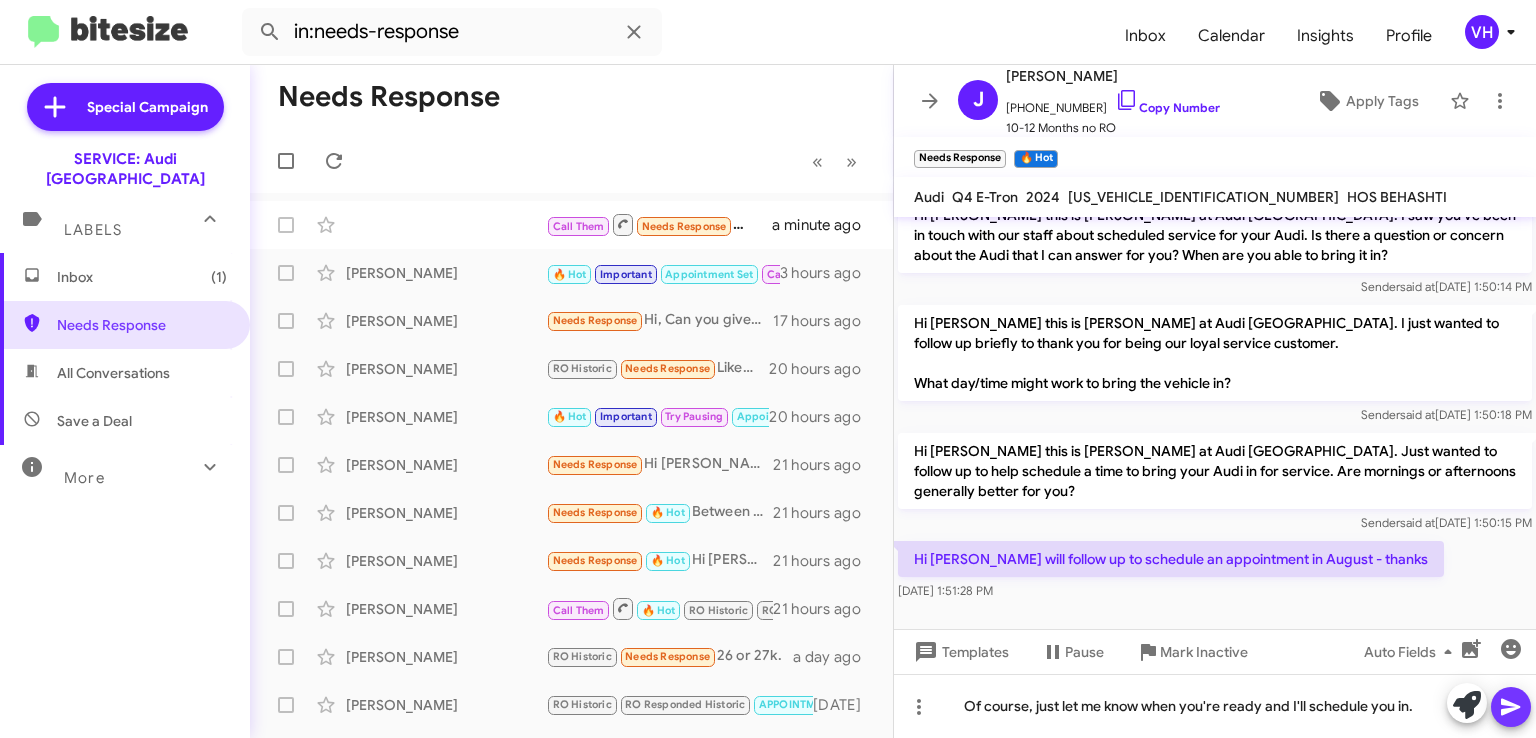click 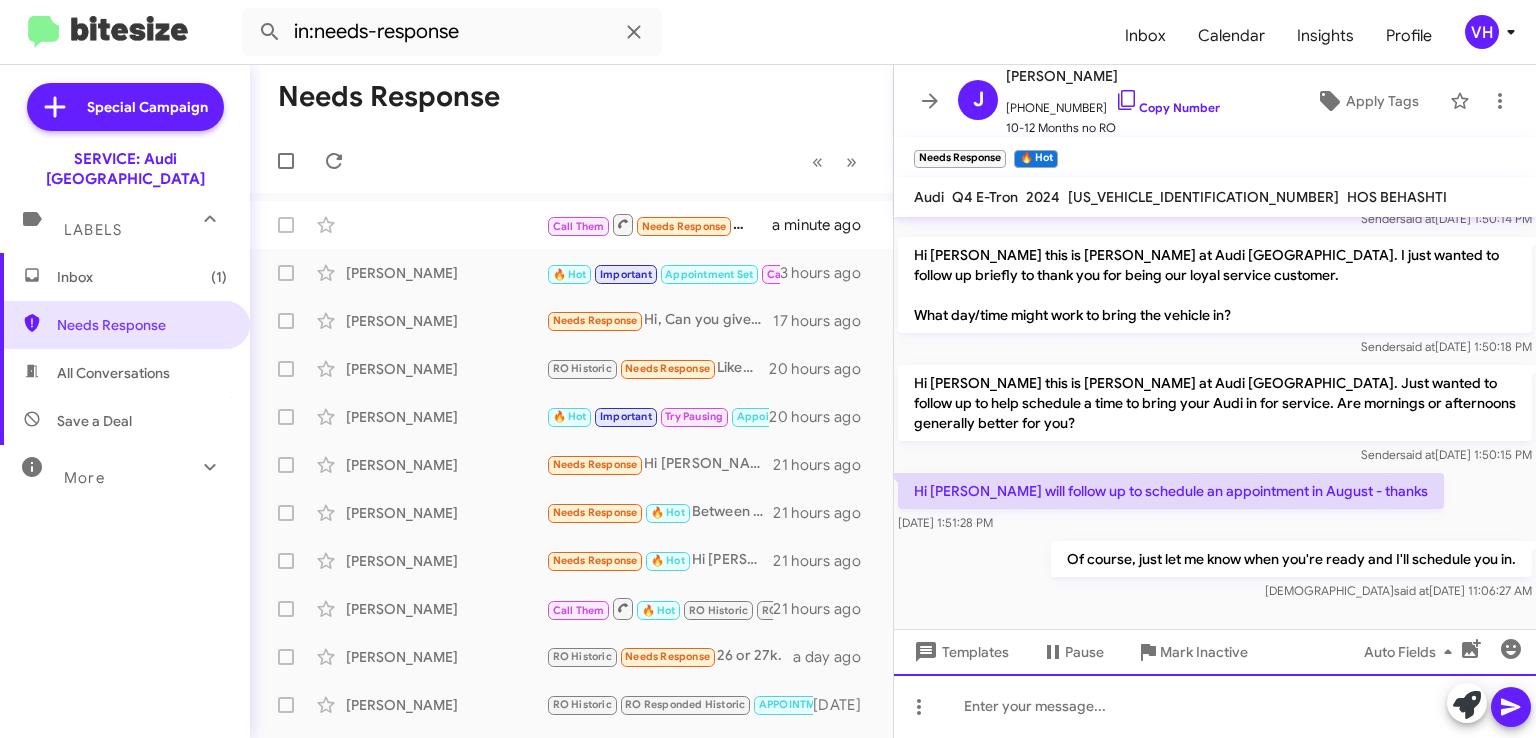 scroll, scrollTop: 226, scrollLeft: 0, axis: vertical 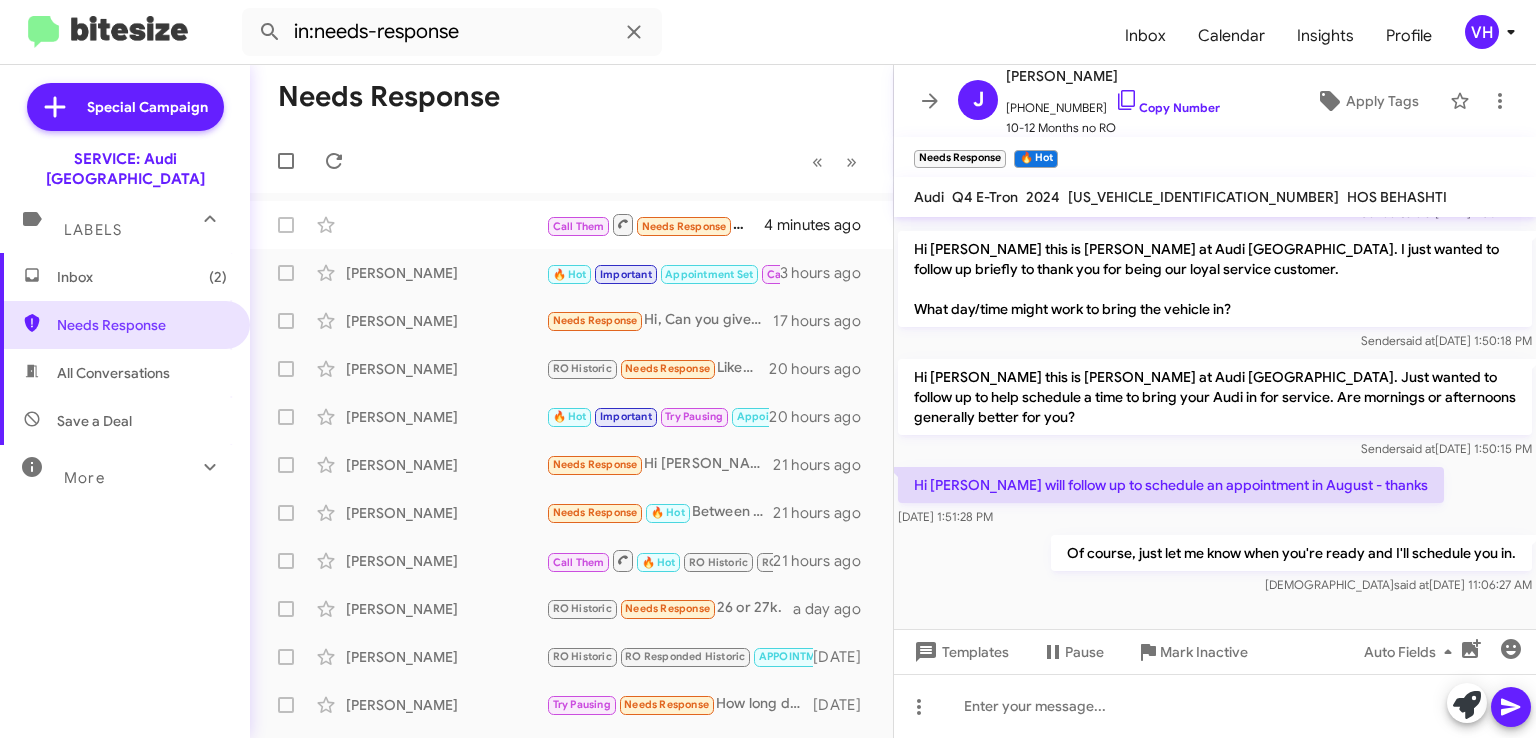 click on "Elizabeth Broadbent  🔥 Hot   Important   Appointment Set   Call Them   RO Historic   RO Responded Historic   Needs Response   Inbound Call   3 hours ago" 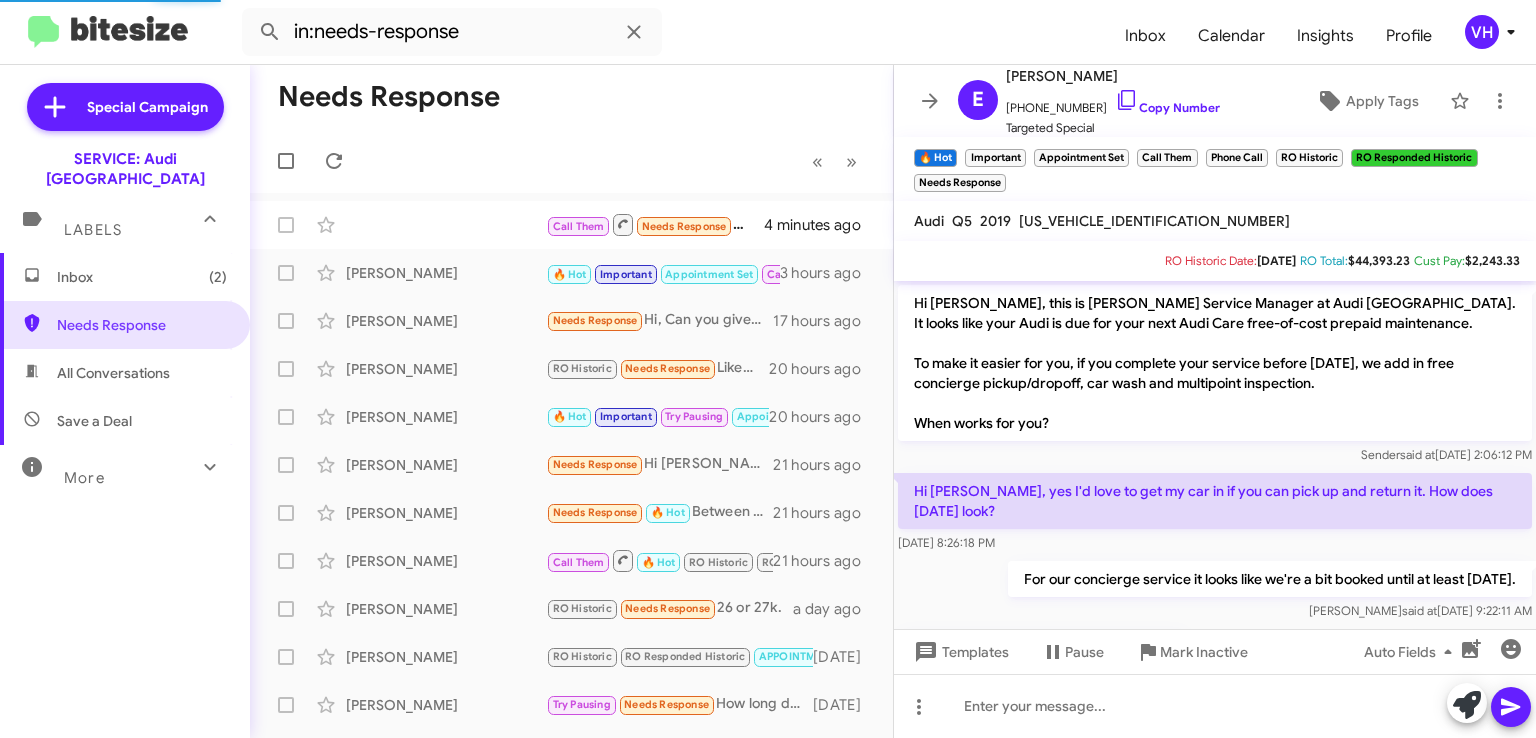 scroll, scrollTop: 100, scrollLeft: 0, axis: vertical 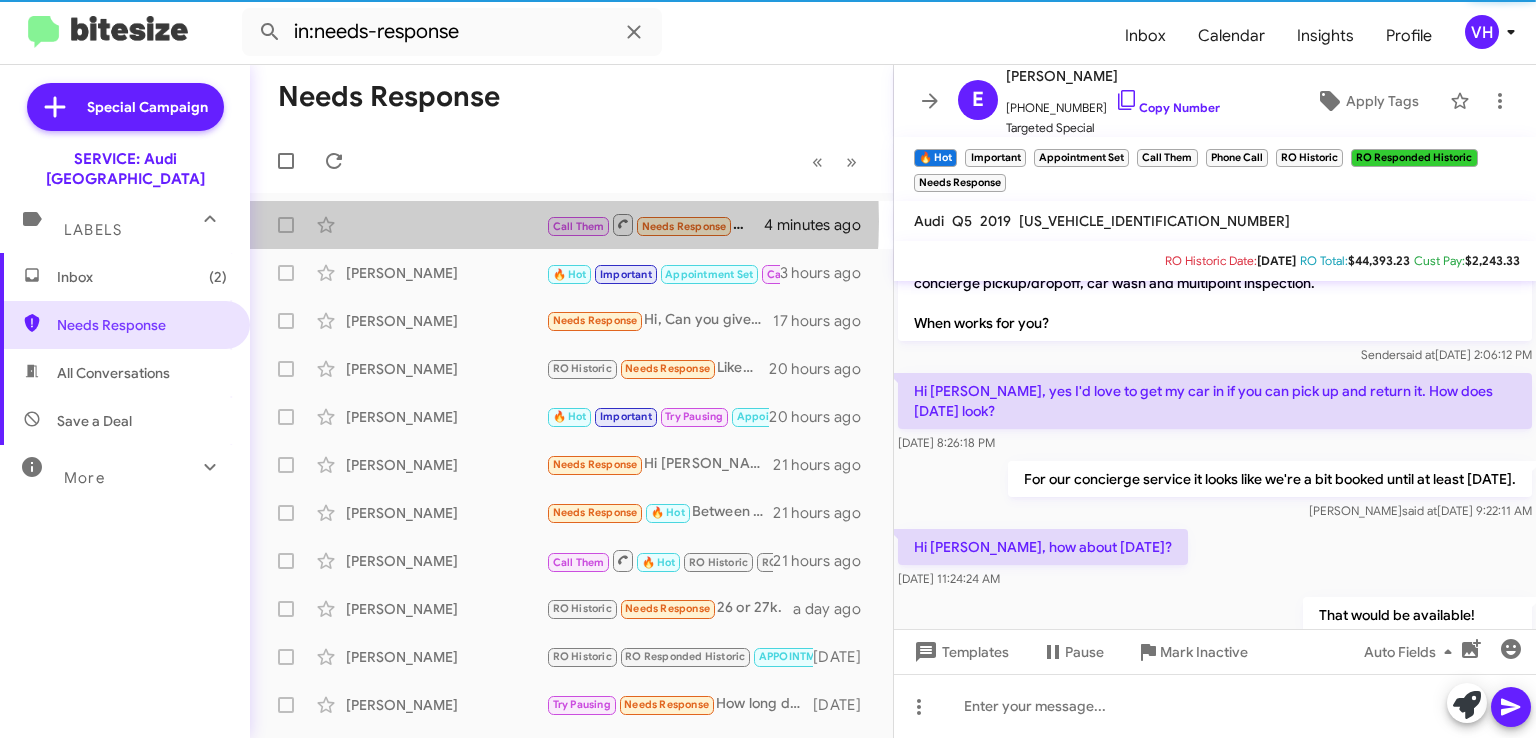 click on "Call Them   Needs Response   Inbound Call   4 minutes ago" 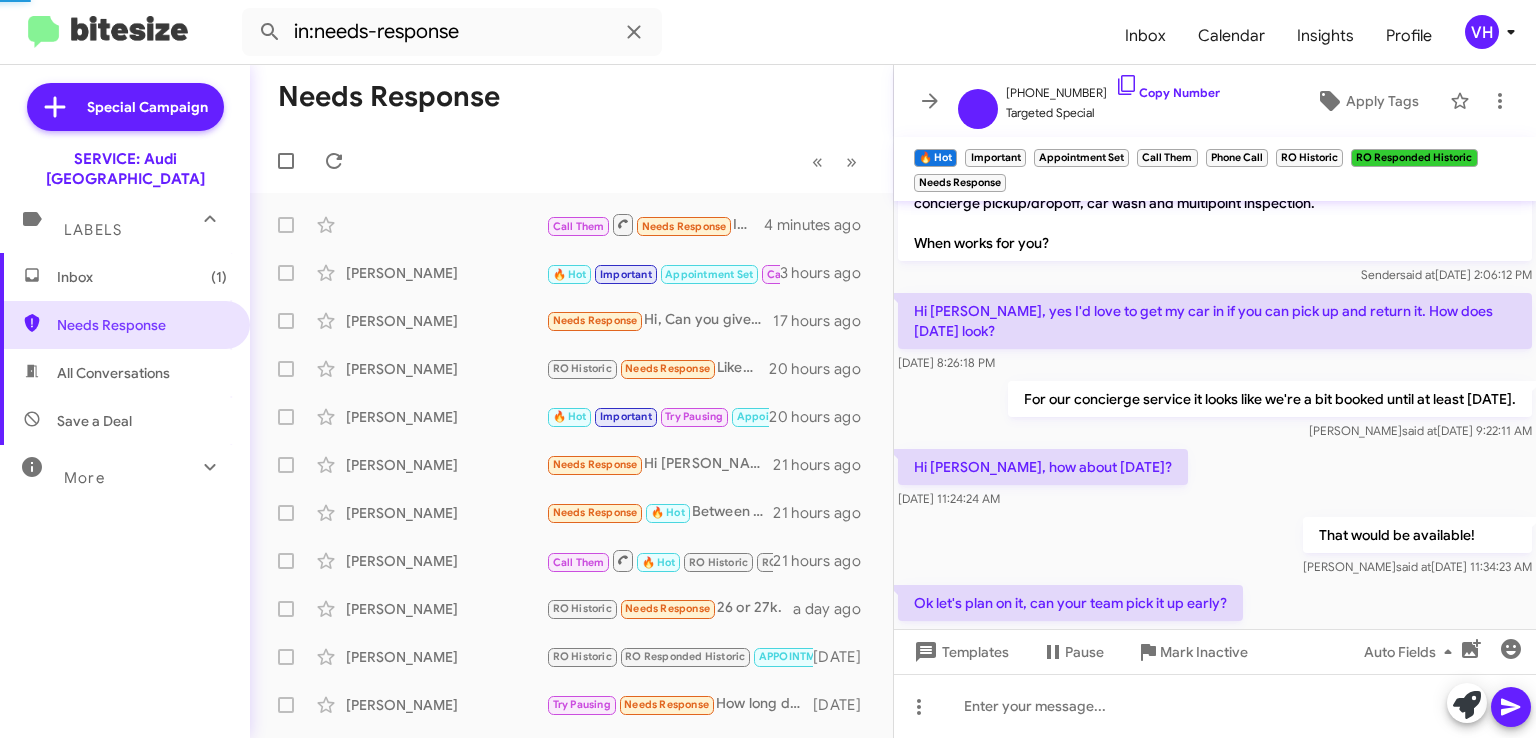 scroll, scrollTop: 0, scrollLeft: 0, axis: both 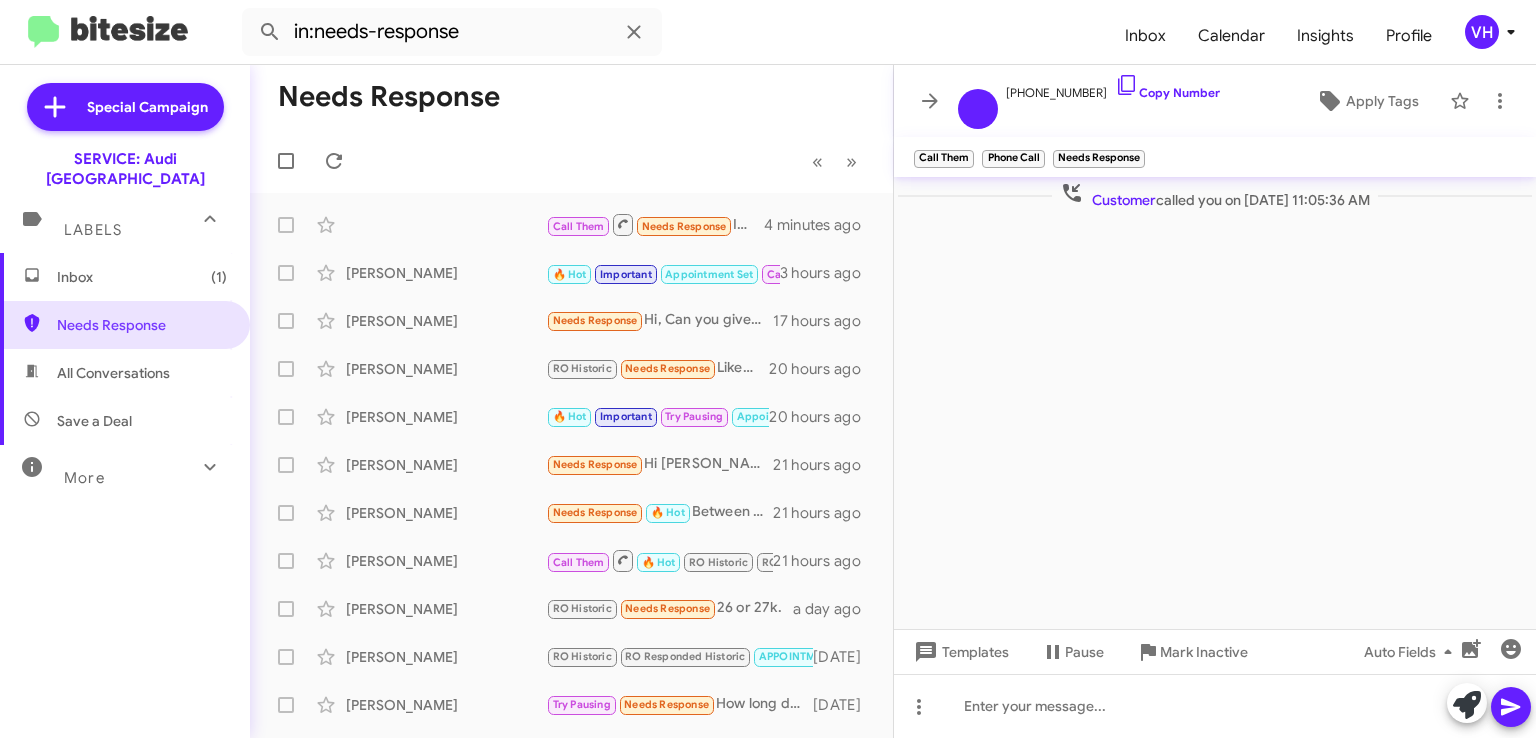 click on "[PERSON_NAME]" 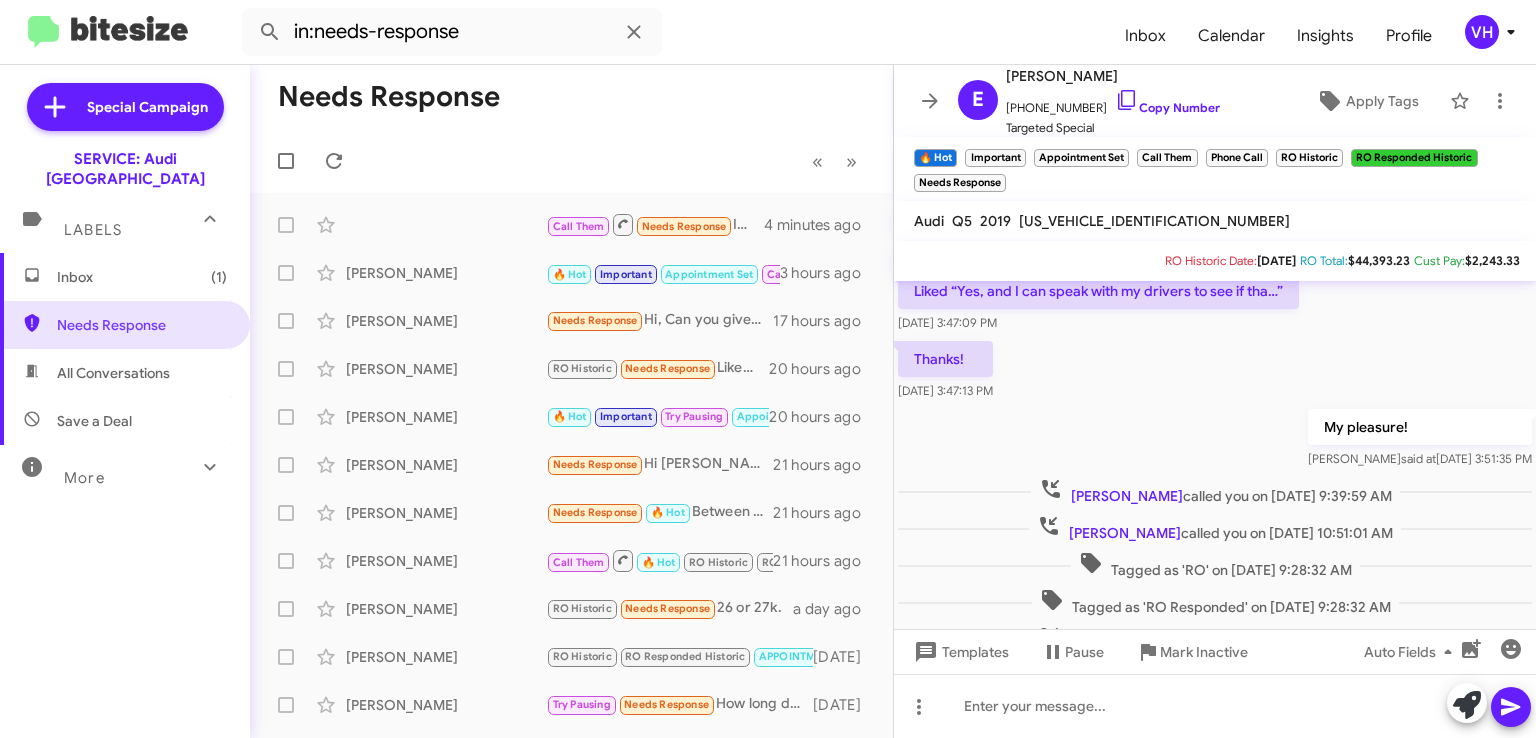 scroll, scrollTop: 468, scrollLeft: 0, axis: vertical 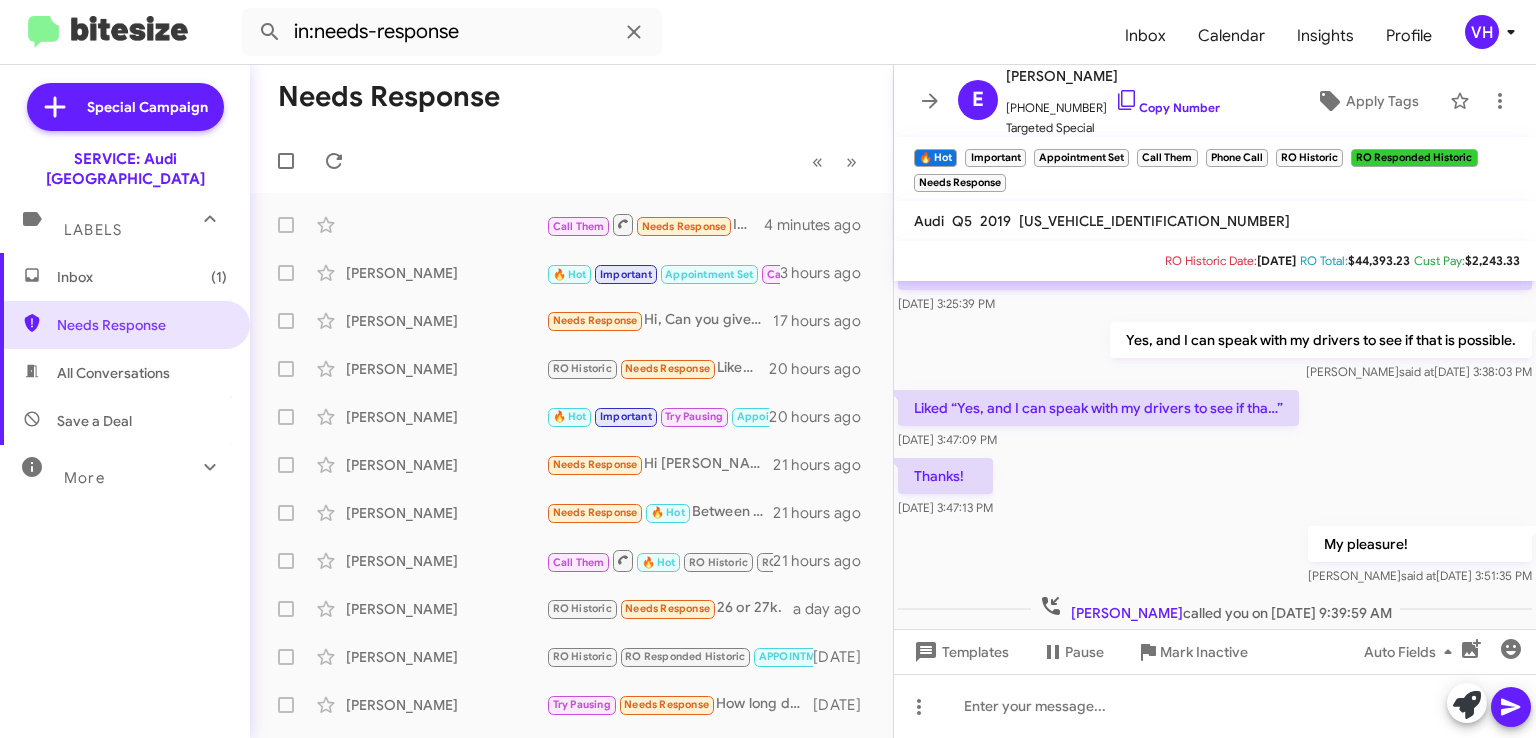 click on "Call Them   Needs Response   Inbound Call   4 minutes ago" 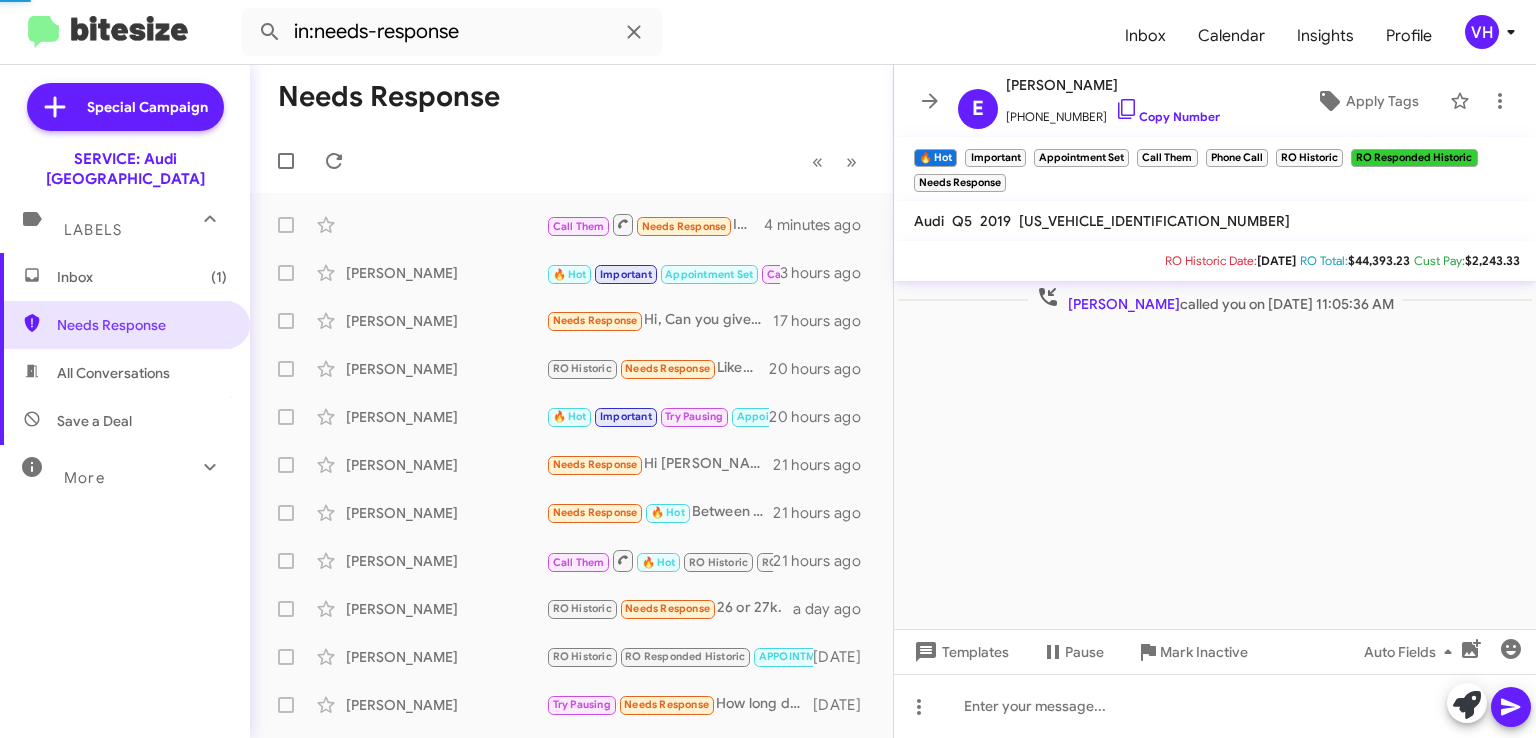 scroll, scrollTop: 0, scrollLeft: 0, axis: both 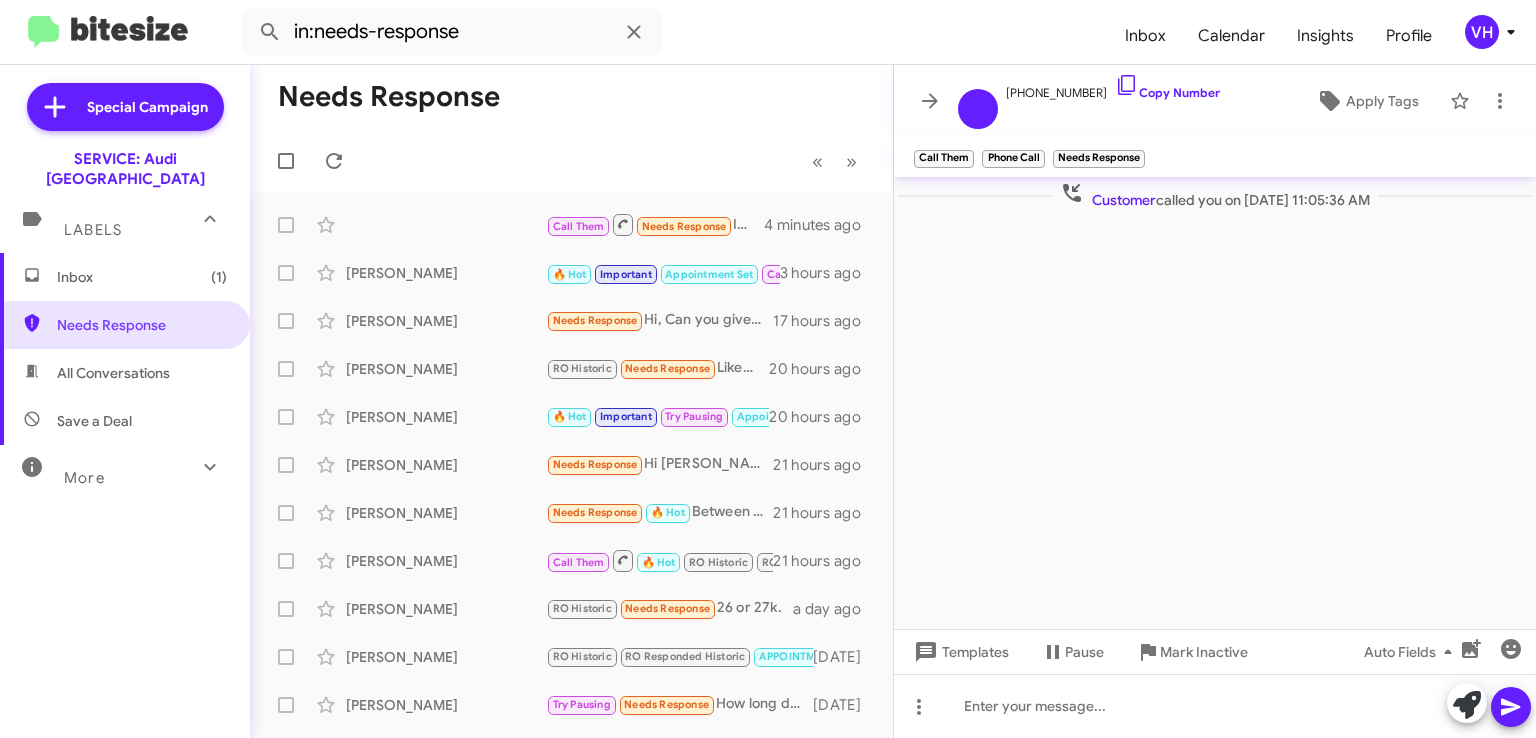 click on "[PERSON_NAME]" 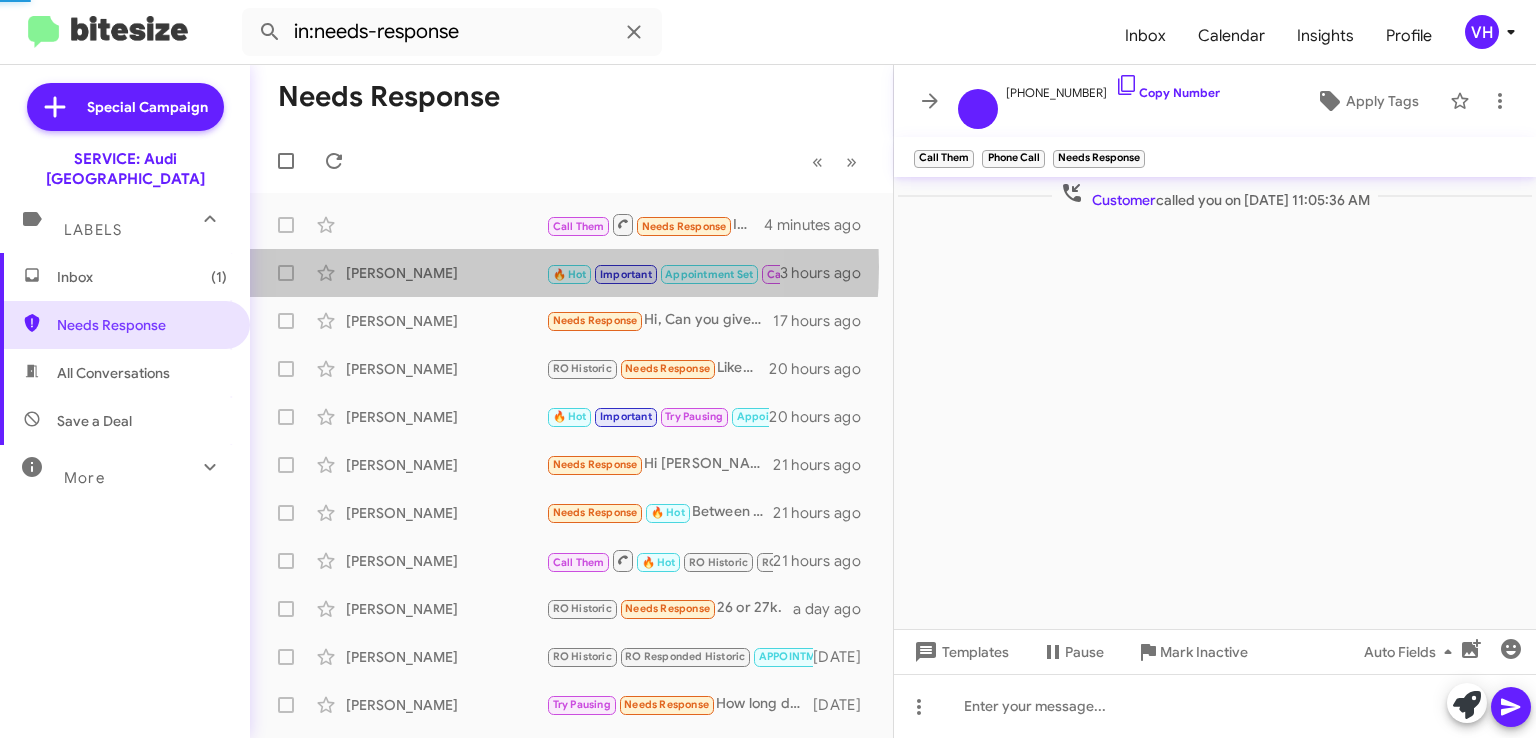 scroll, scrollTop: 764, scrollLeft: 0, axis: vertical 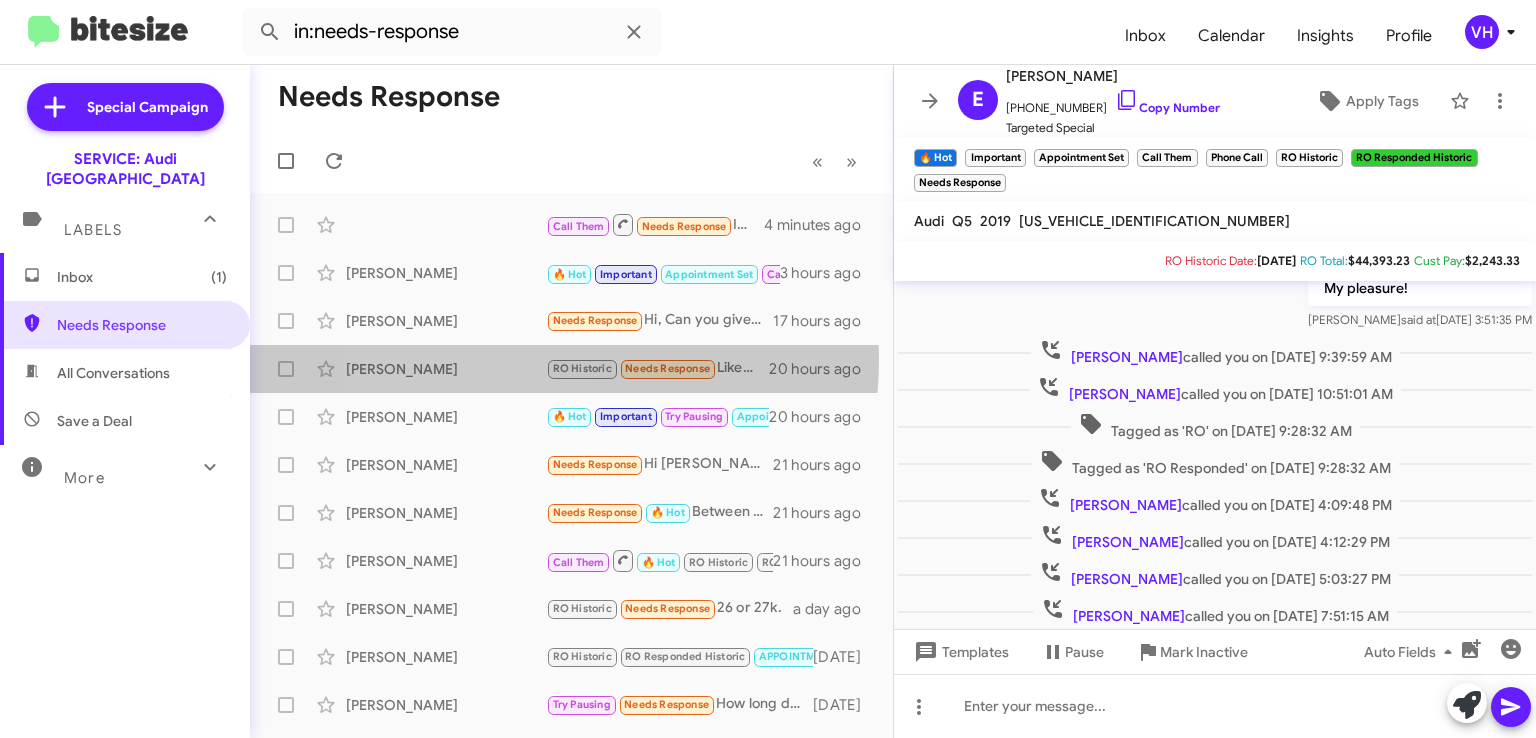 click on "[PERSON_NAME]" 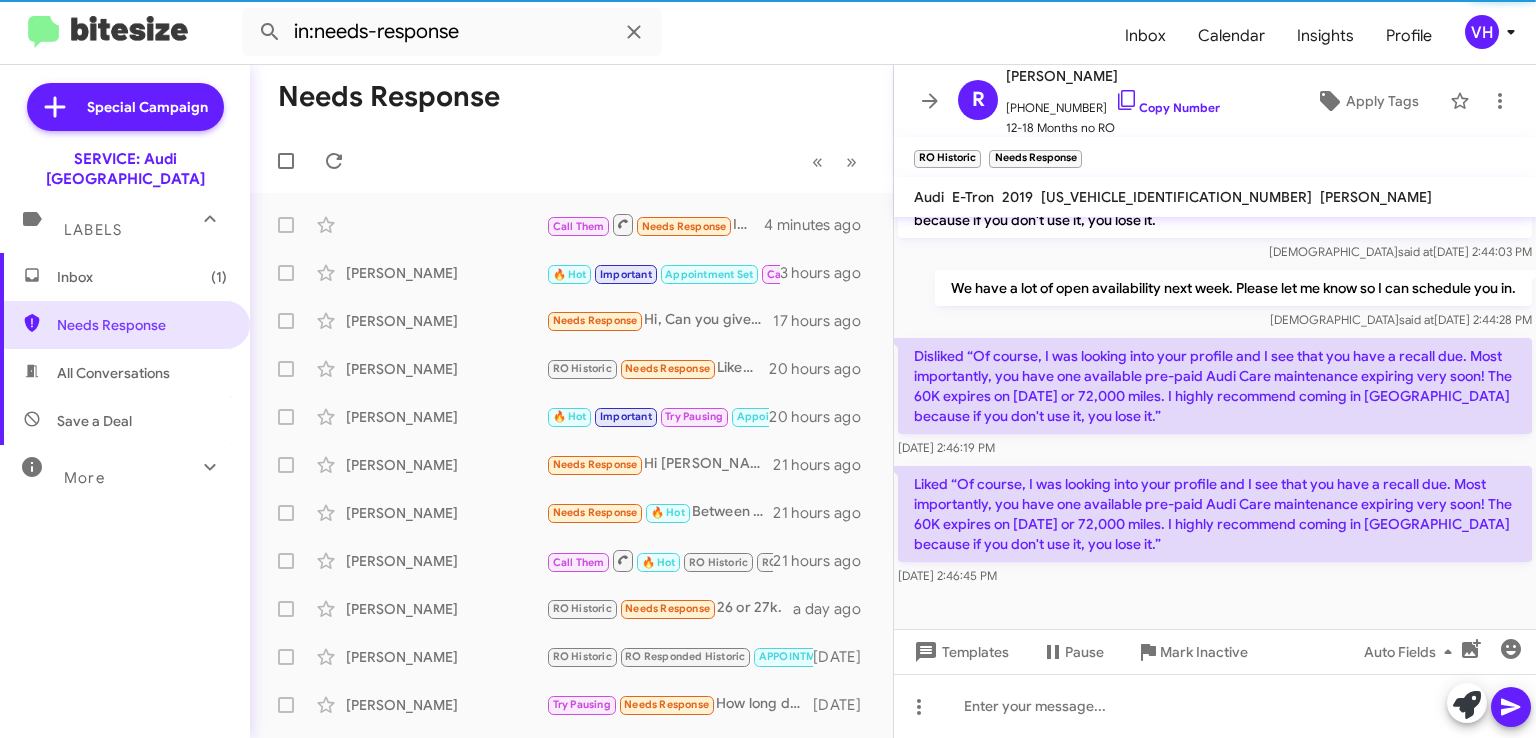 scroll, scrollTop: 740, scrollLeft: 0, axis: vertical 